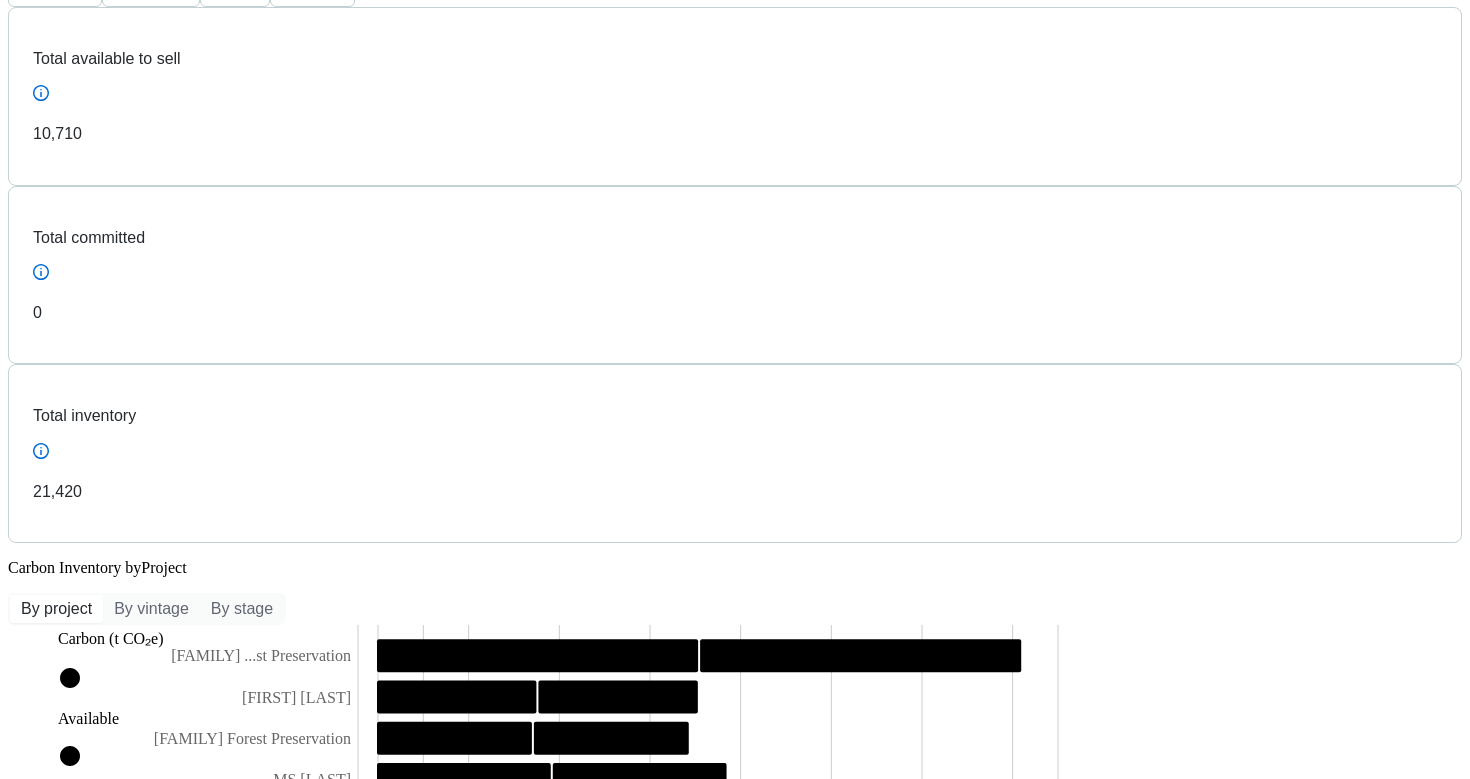 scroll, scrollTop: 0, scrollLeft: 0, axis: both 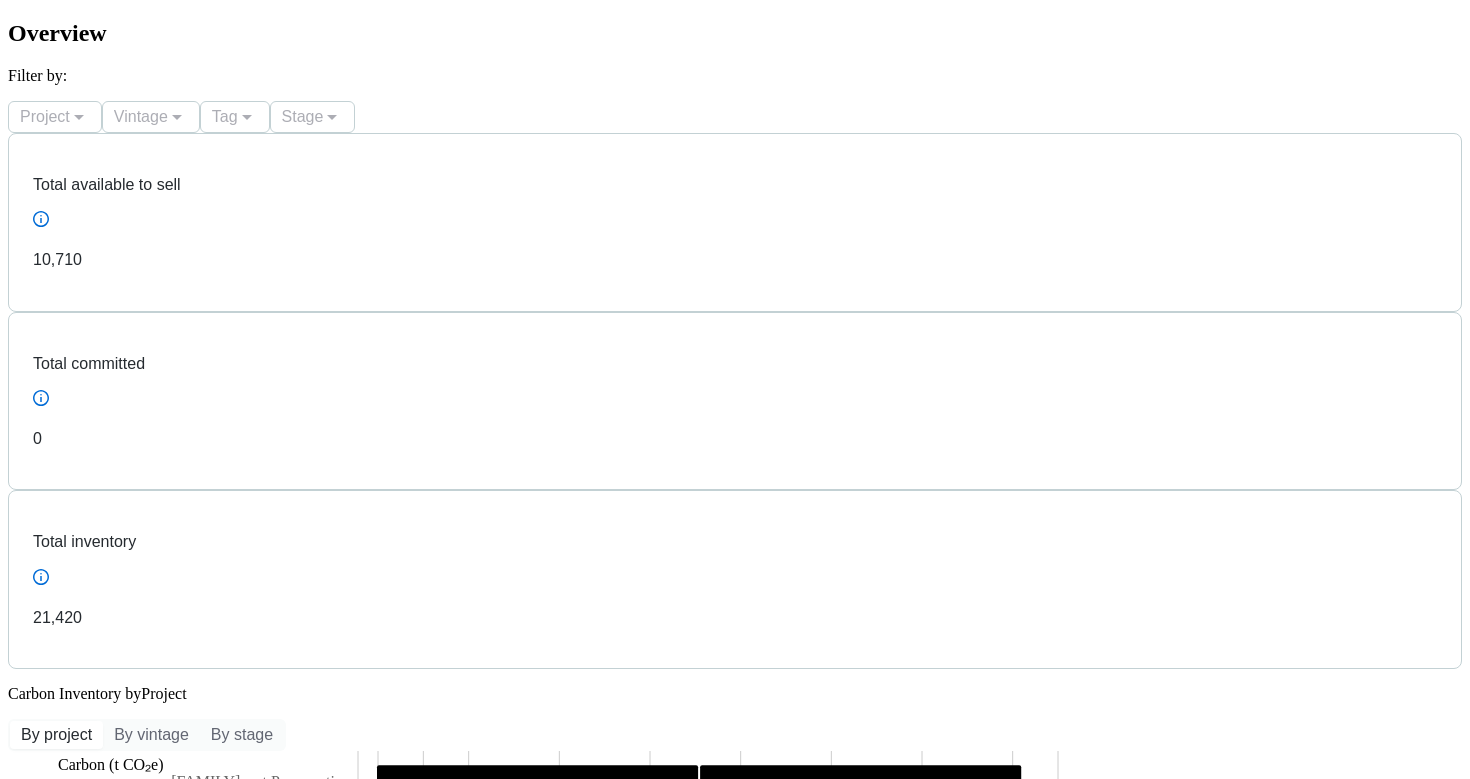 click on "Sales" at bounding box center (25, 1557) 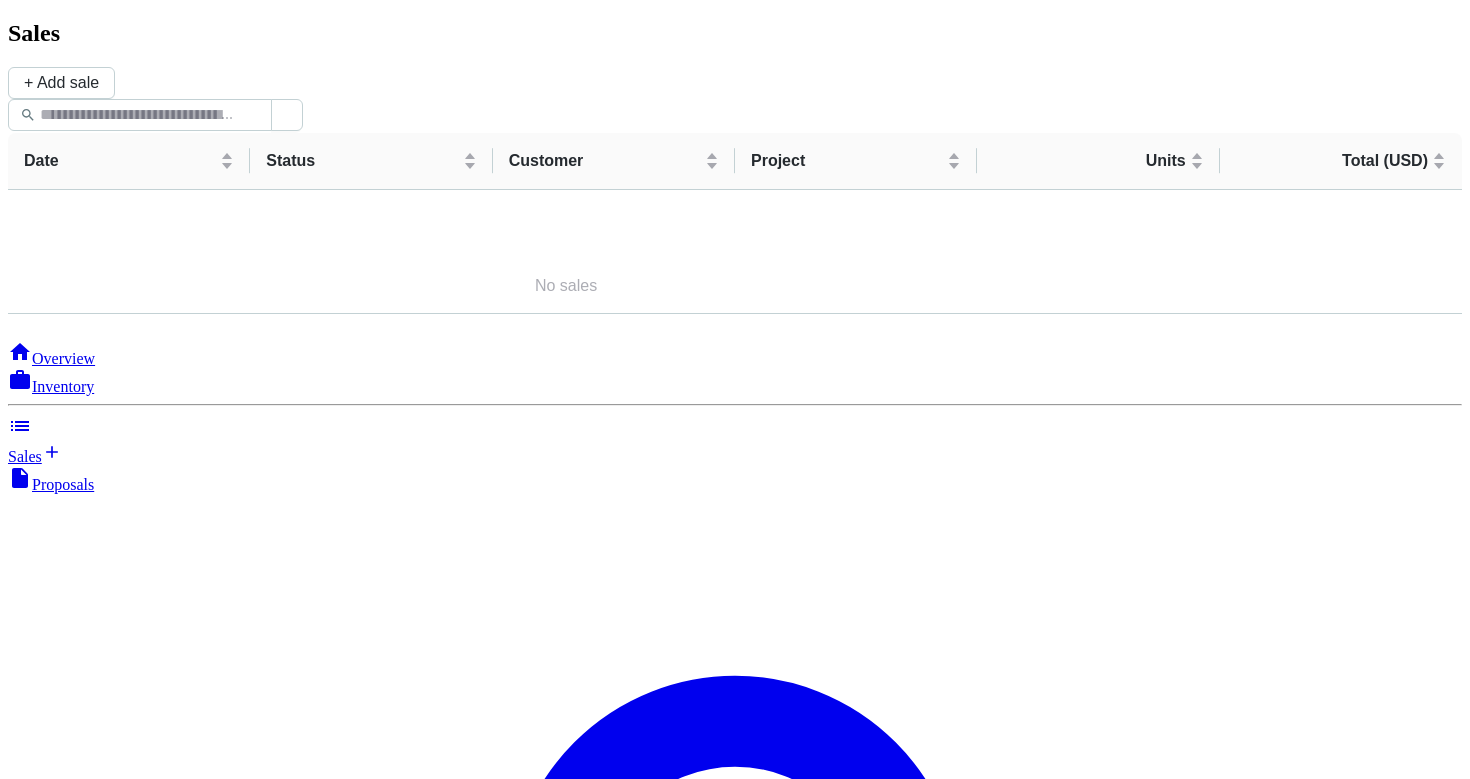 click on "Proposals" at bounding box center (63, 484) 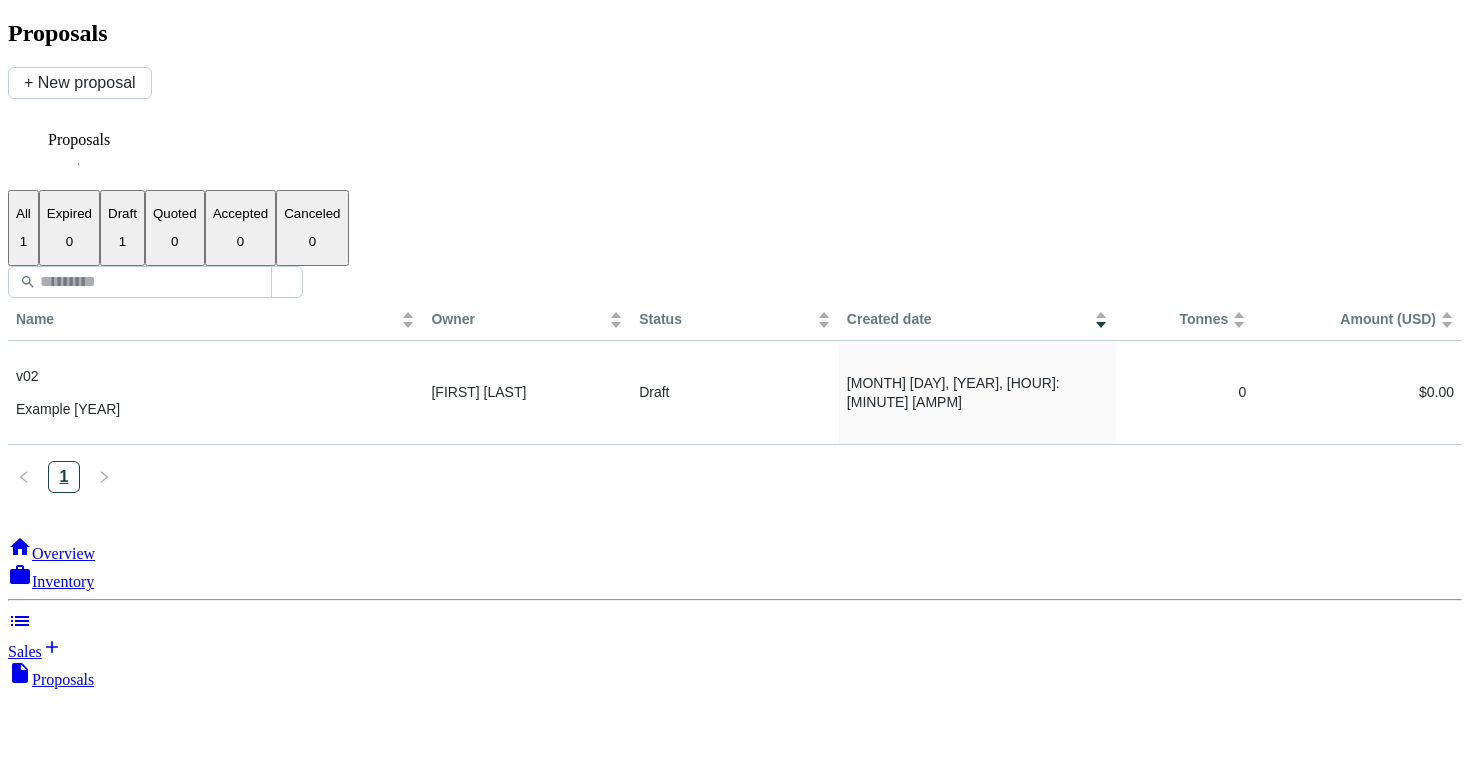 click on "Inventory" at bounding box center (63, 581) 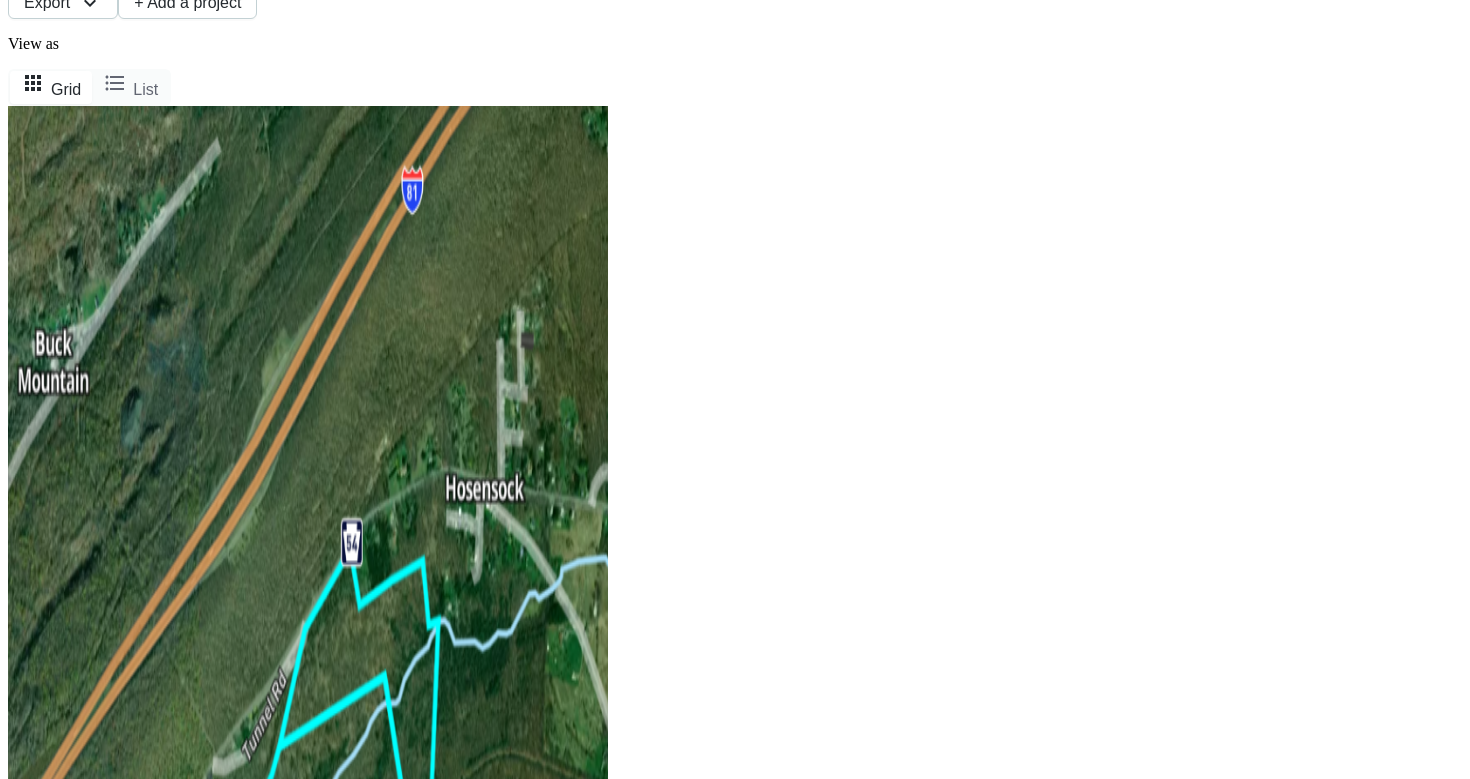 scroll, scrollTop: 114, scrollLeft: 0, axis: vertical 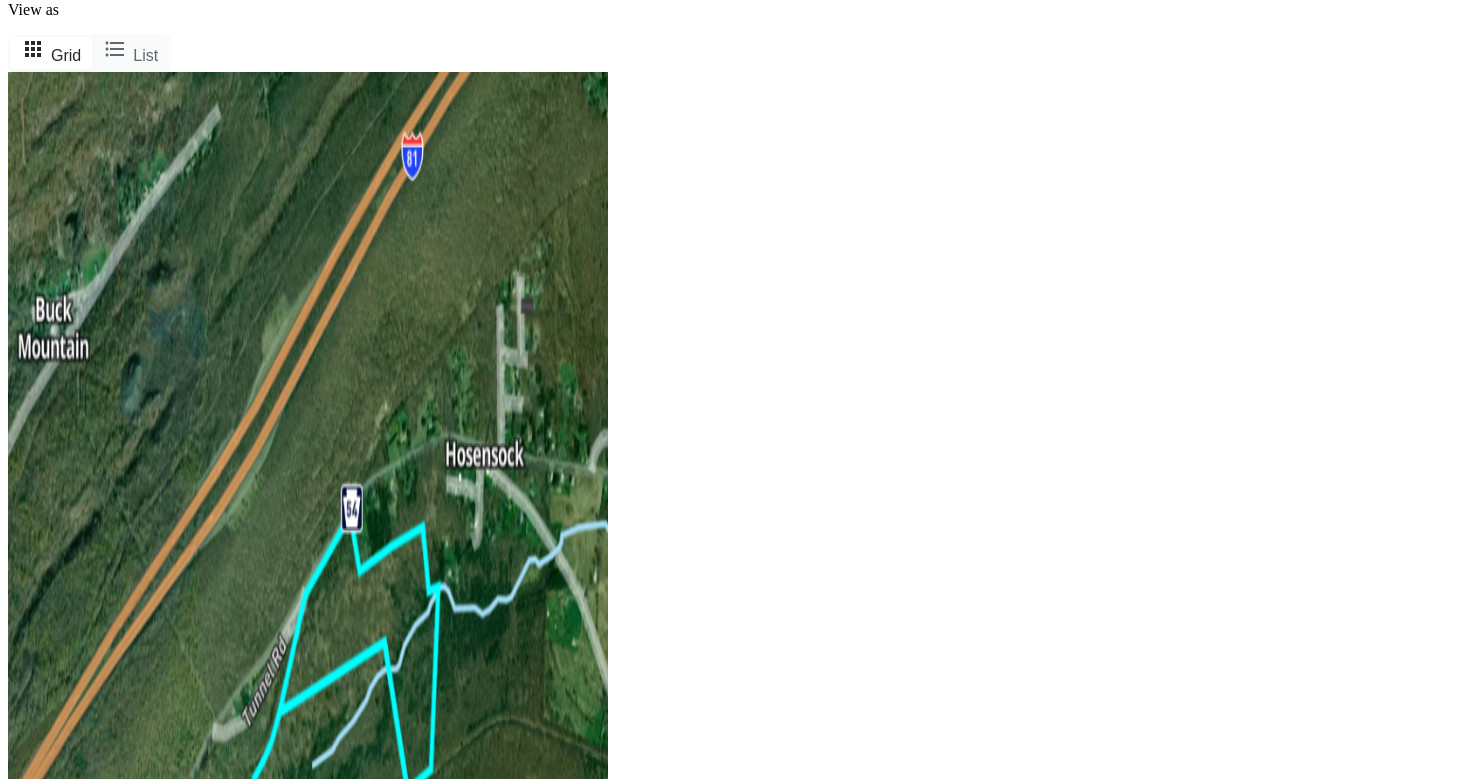 click on "[FAMILY] Forest Preservation" at bounding box center (735, 1119) 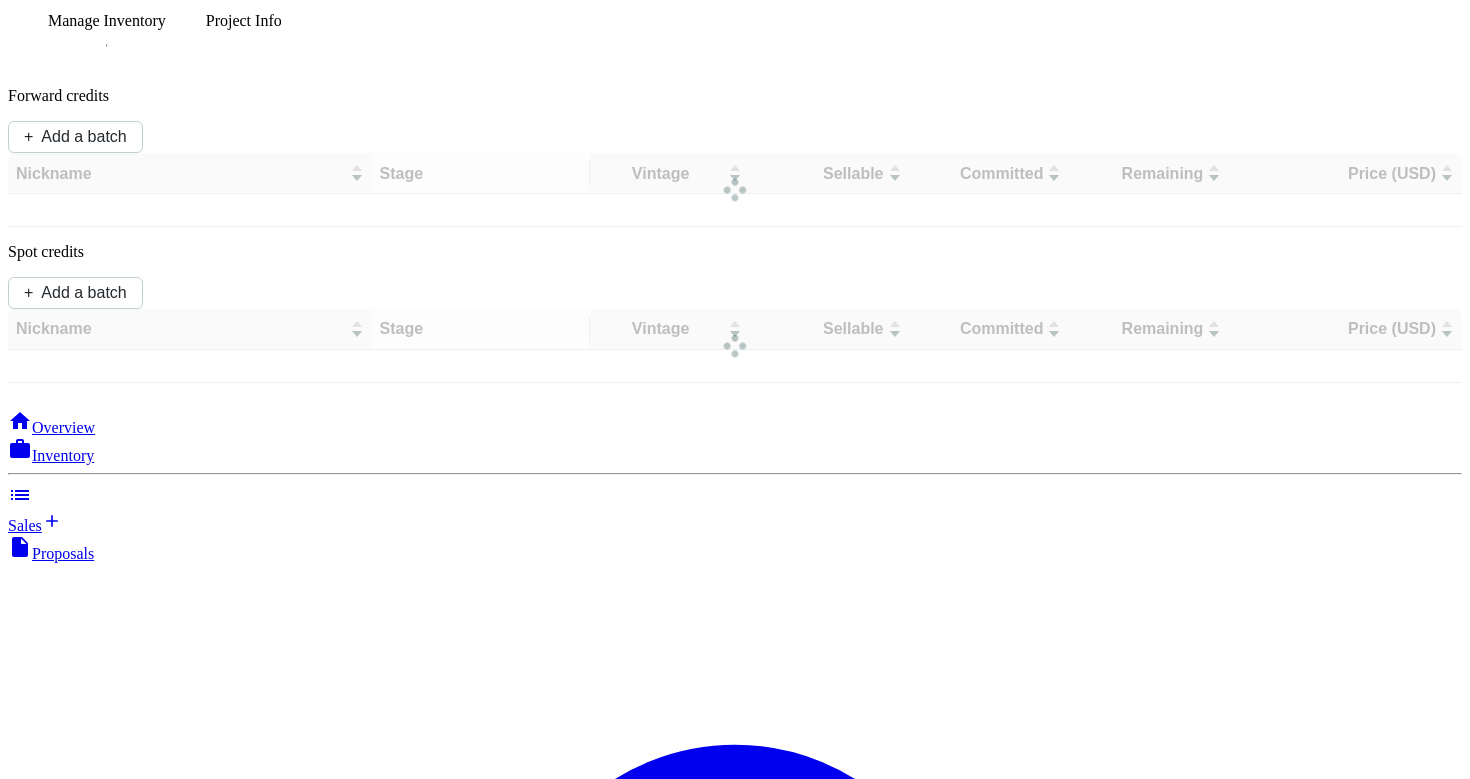 scroll, scrollTop: 0, scrollLeft: 0, axis: both 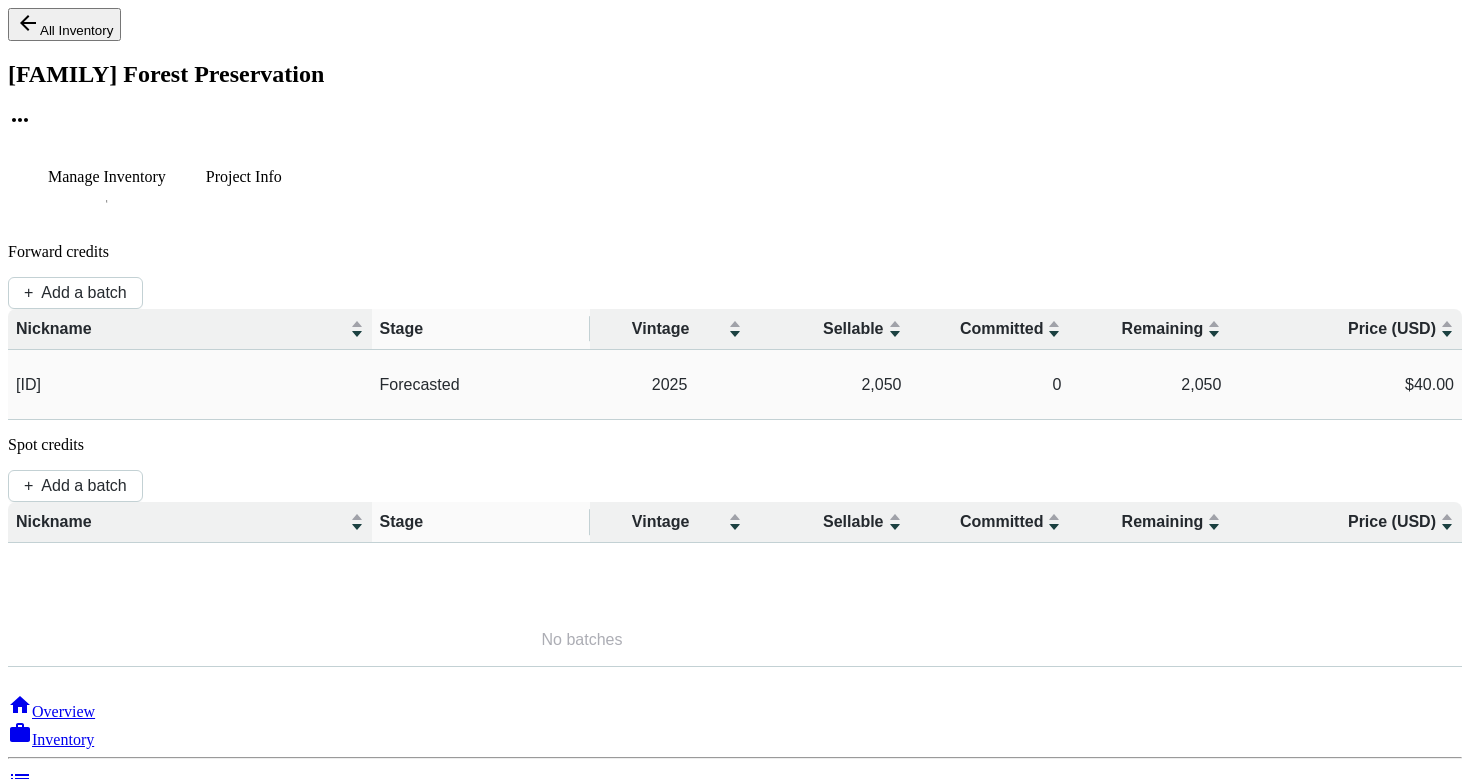 click on "$40.00" at bounding box center [1345, 385] 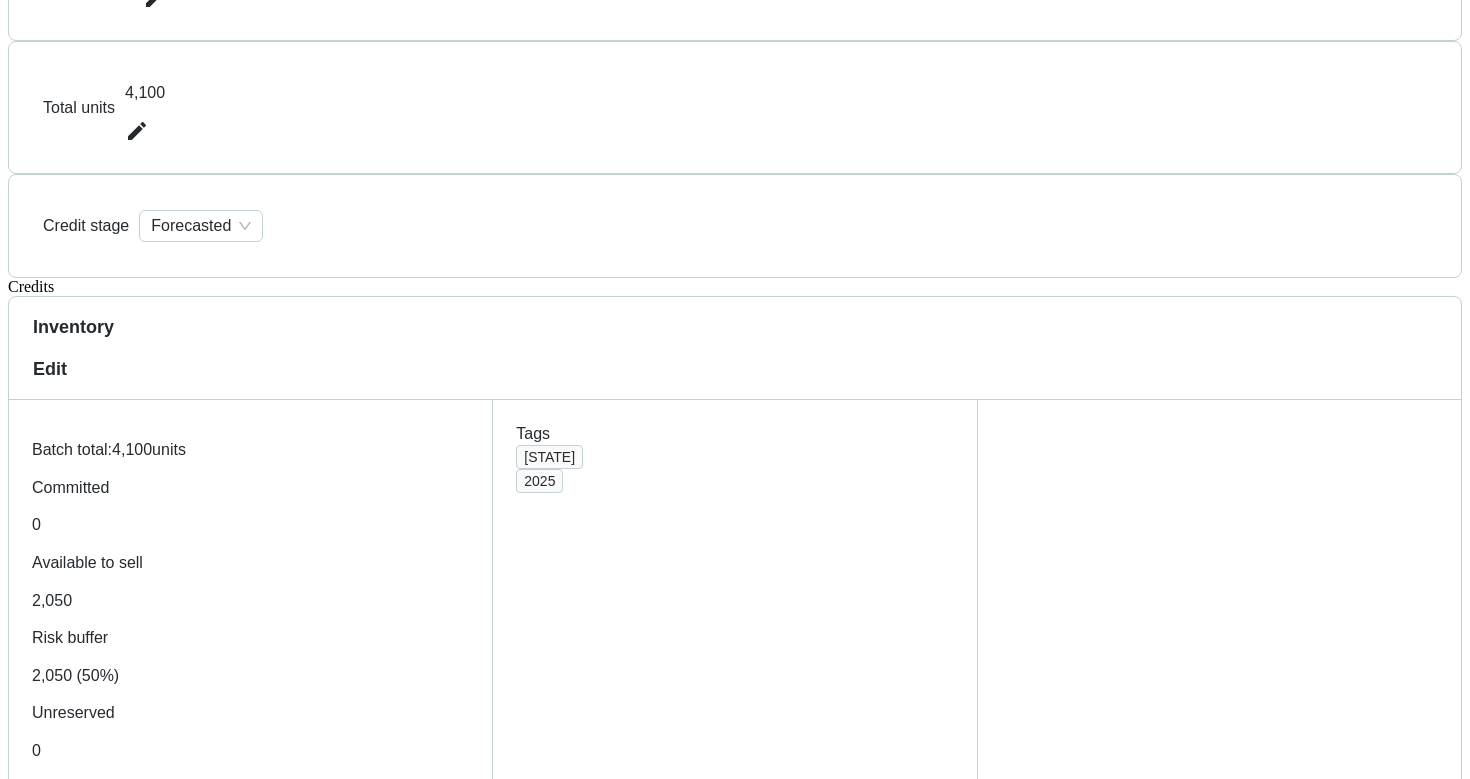 scroll, scrollTop: 208, scrollLeft: 0, axis: vertical 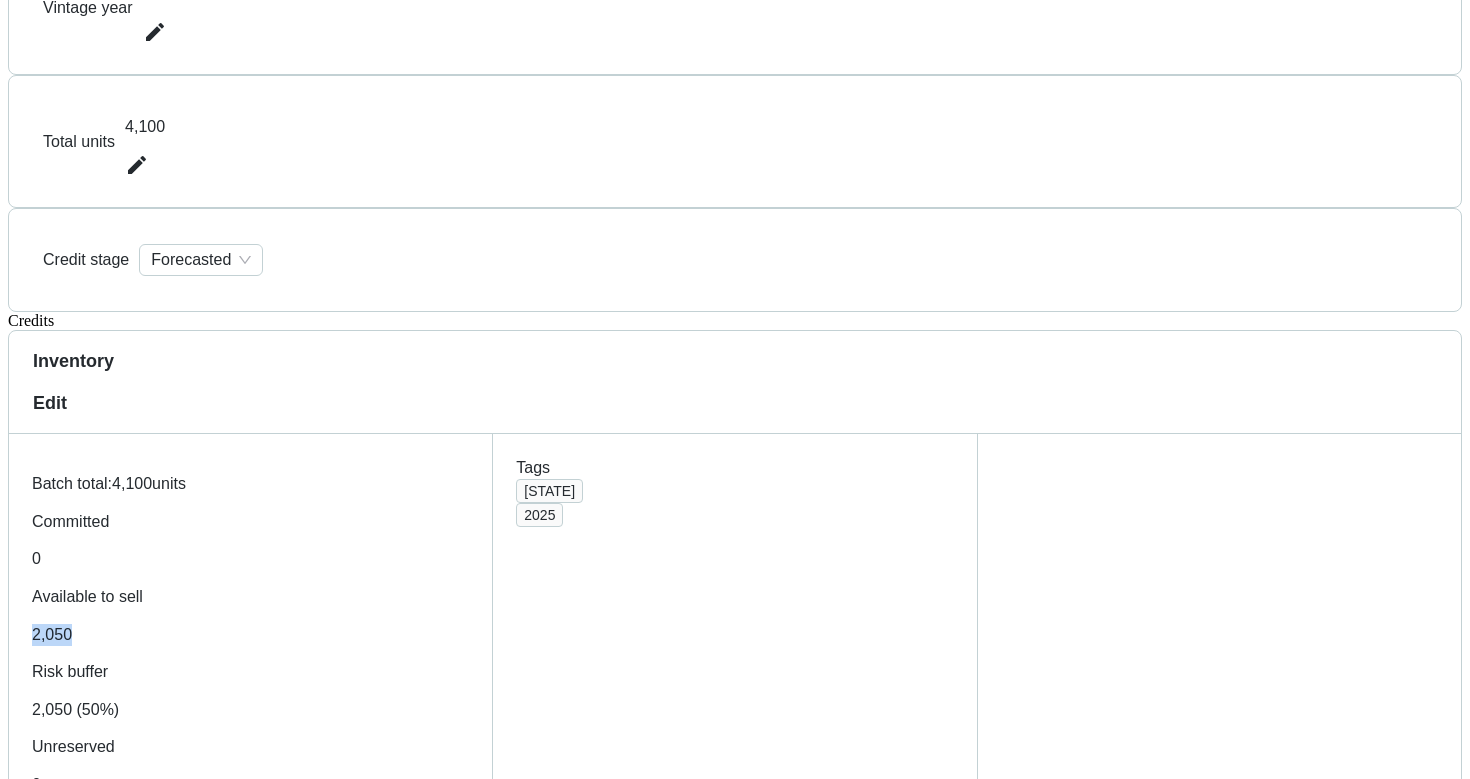 drag, startPoint x: 453, startPoint y: 283, endPoint x: 538, endPoint y: 283, distance: 85 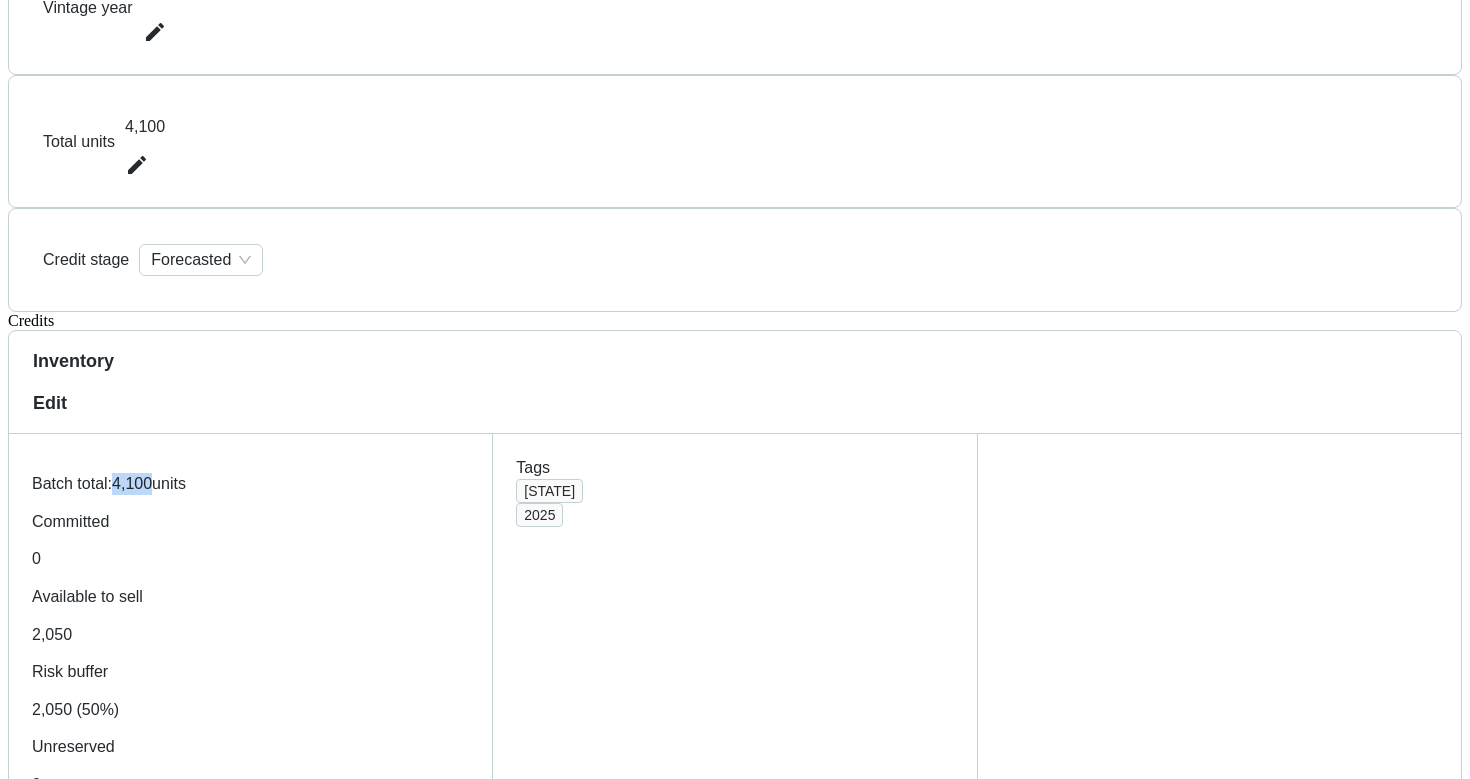 drag, startPoint x: 394, startPoint y: 228, endPoint x: 432, endPoint y: 228, distance: 38 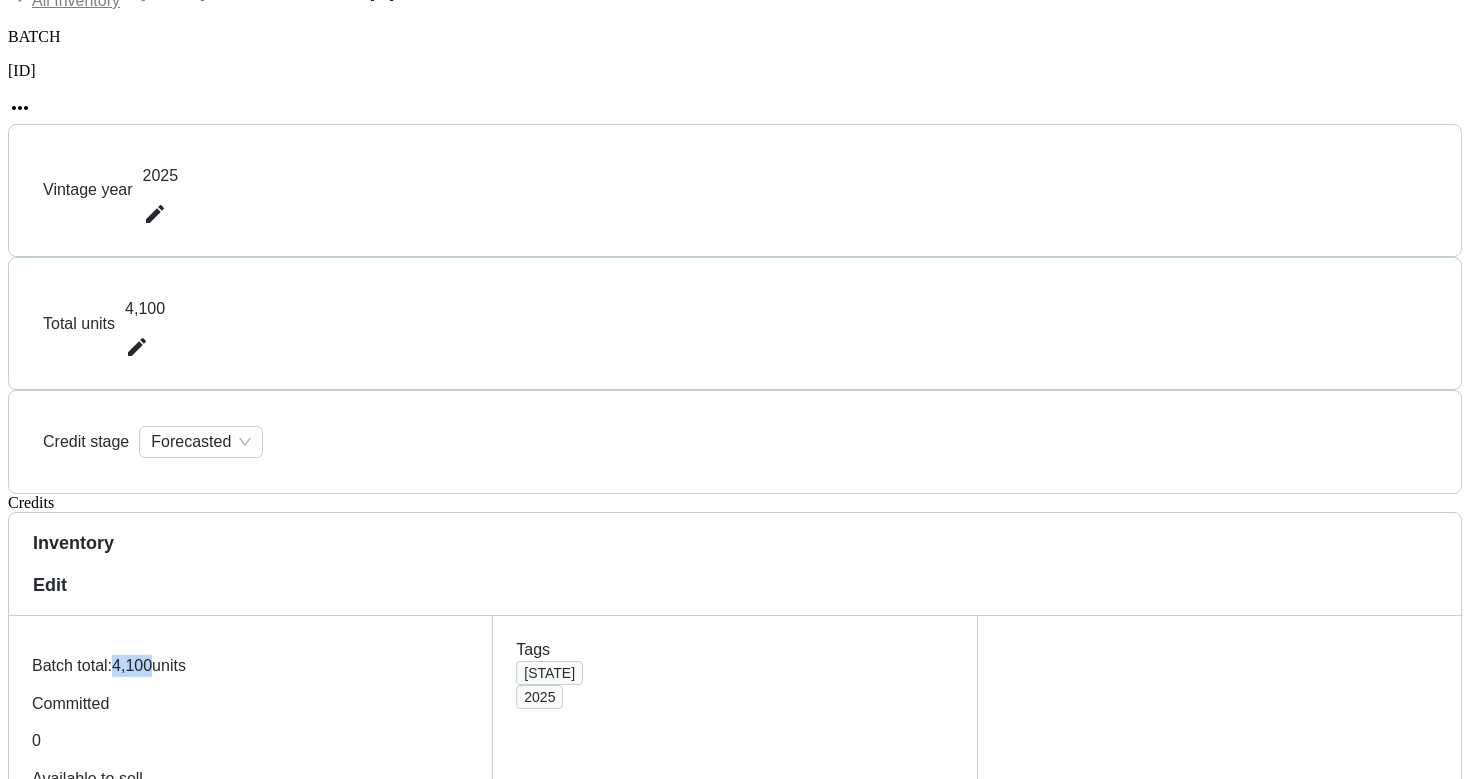 scroll, scrollTop: 0, scrollLeft: 0, axis: both 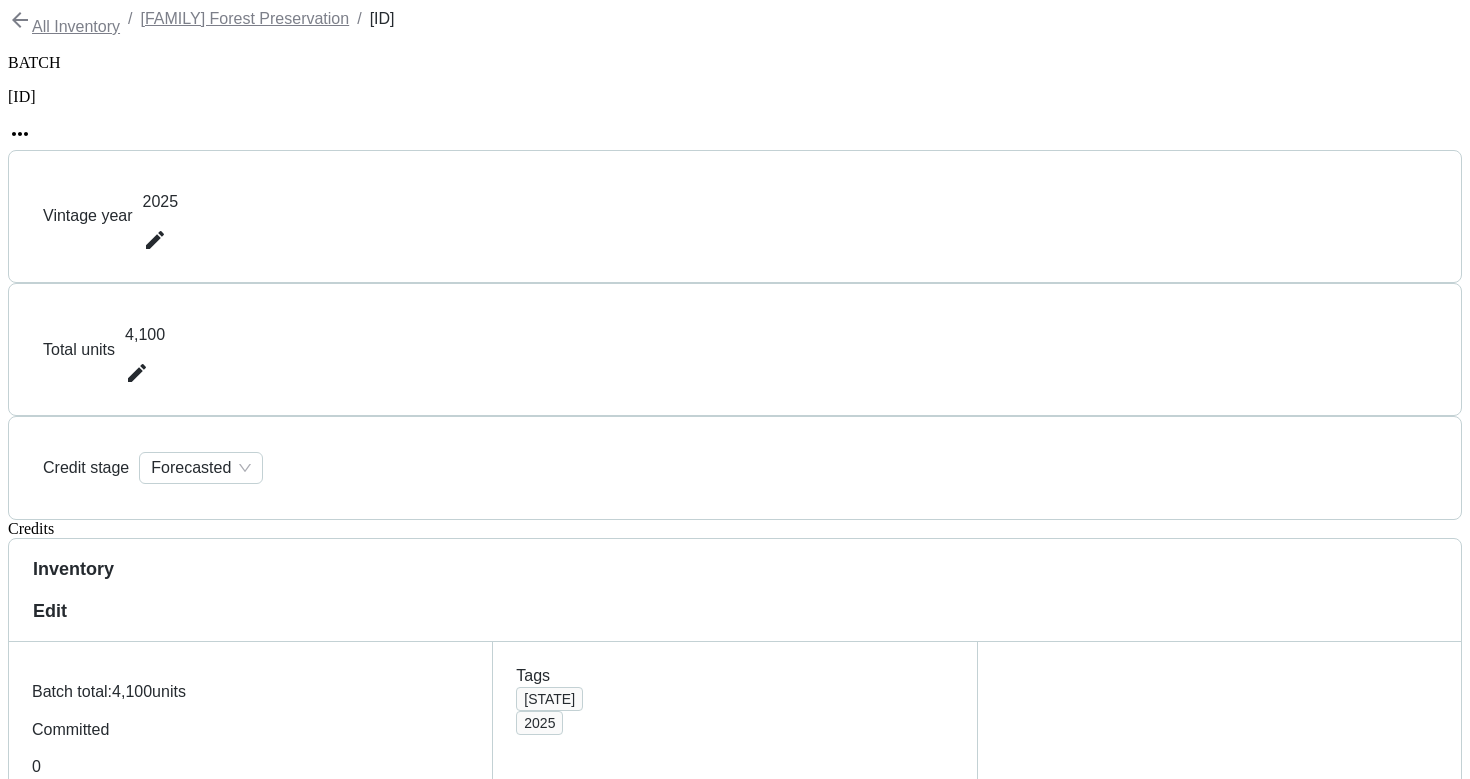 drag, startPoint x: 614, startPoint y: 489, endPoint x: 713, endPoint y: 501, distance: 99.724625 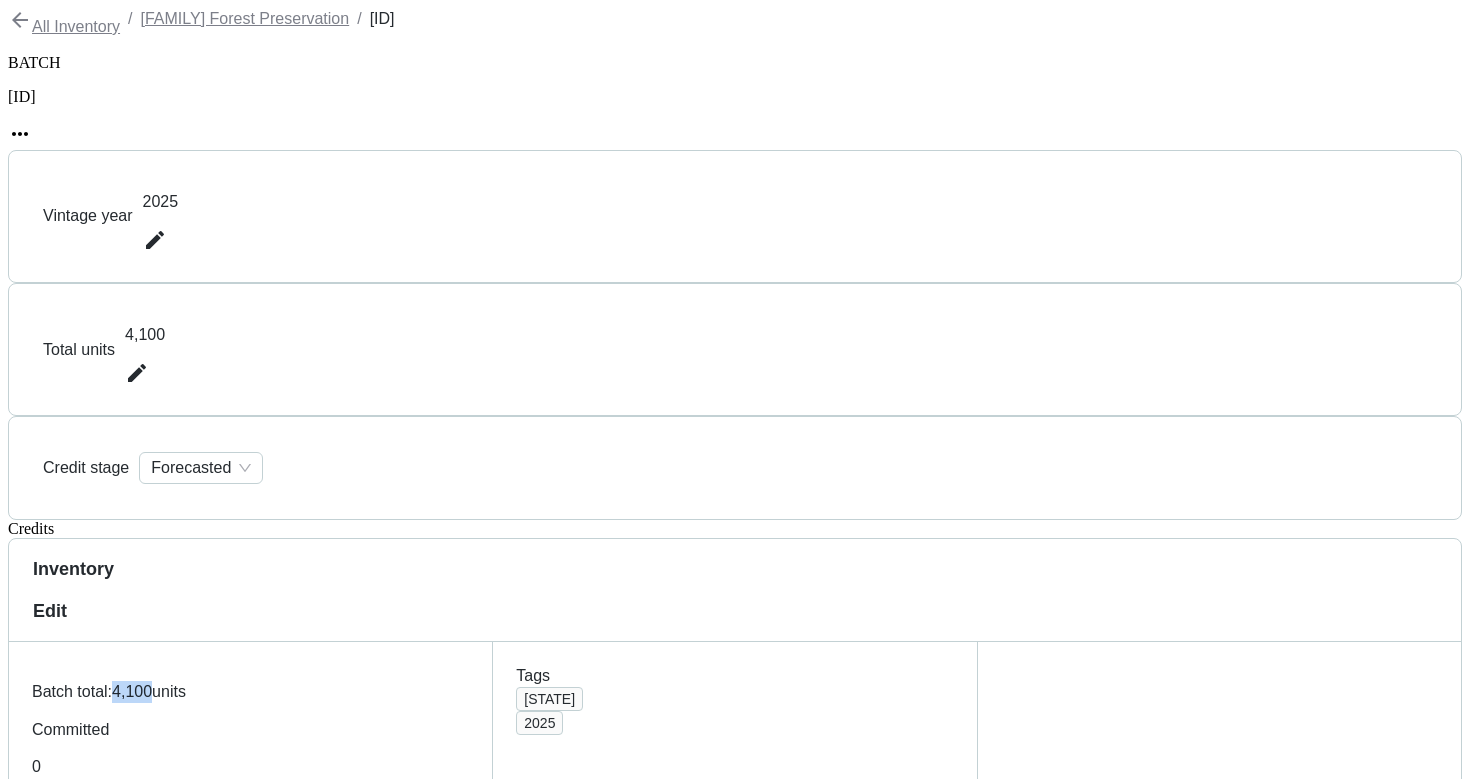 click on "Batch total:  4,100  units" at bounding box center [250, 692] 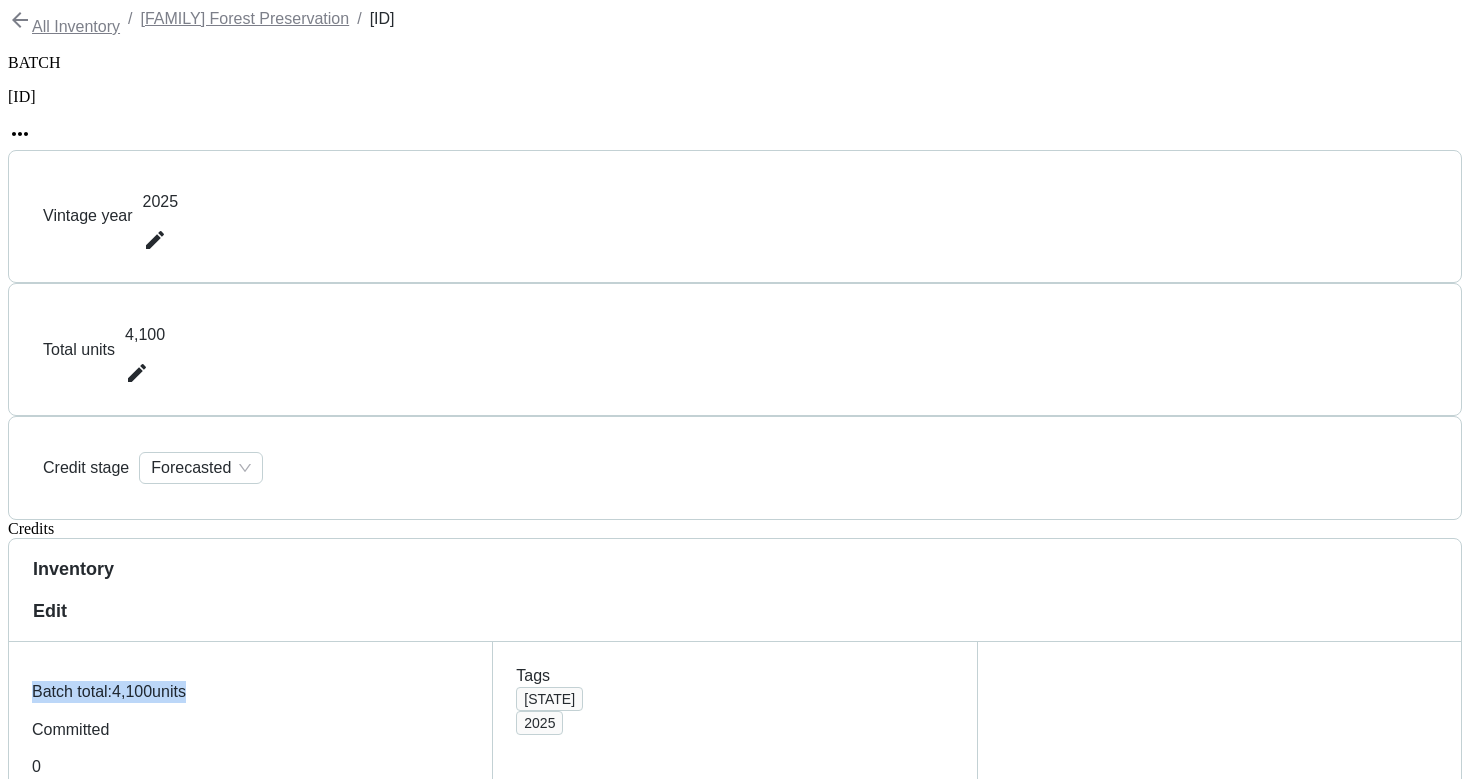 click on "Batch total:  4,100  units" at bounding box center [250, 692] 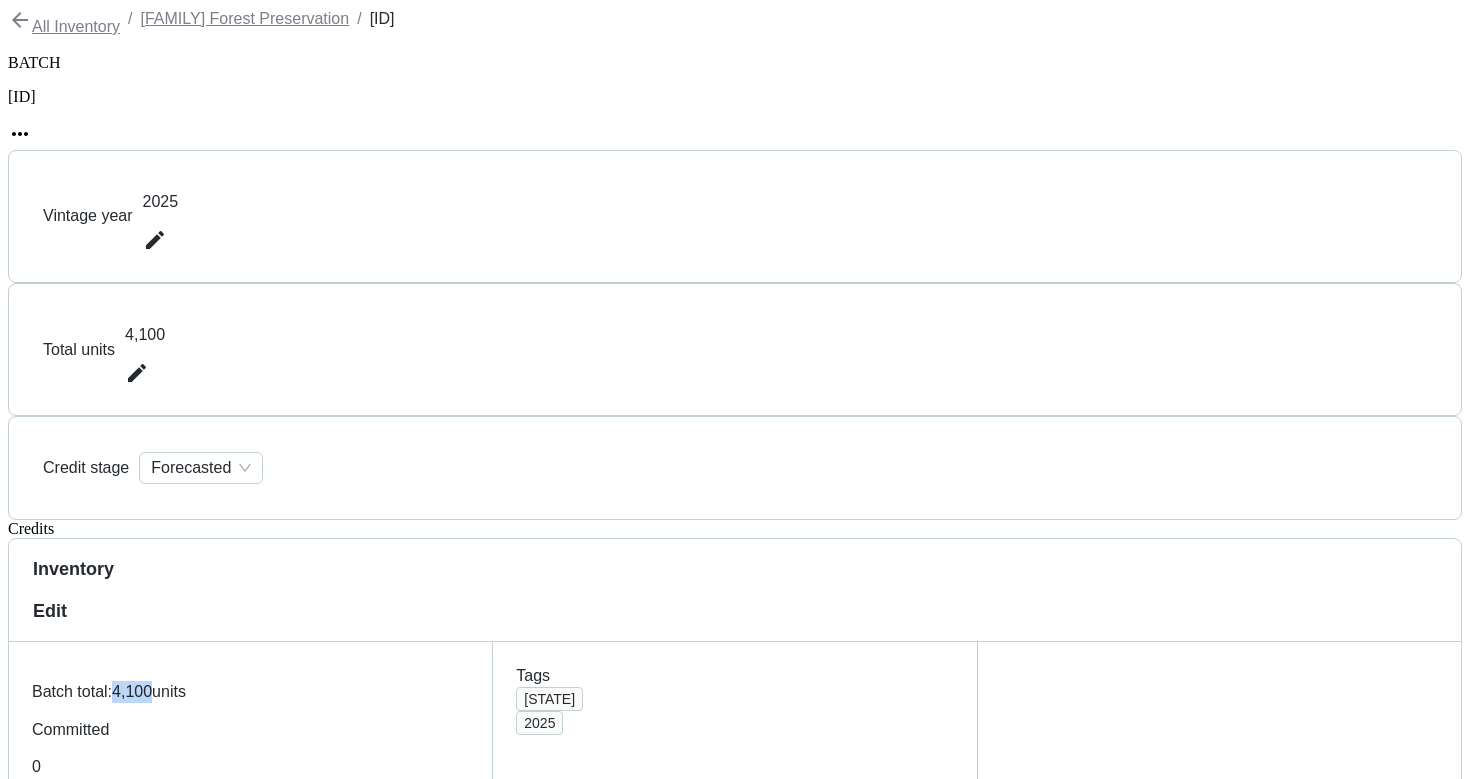 click on "Batch total:  4,100  units" at bounding box center (250, 692) 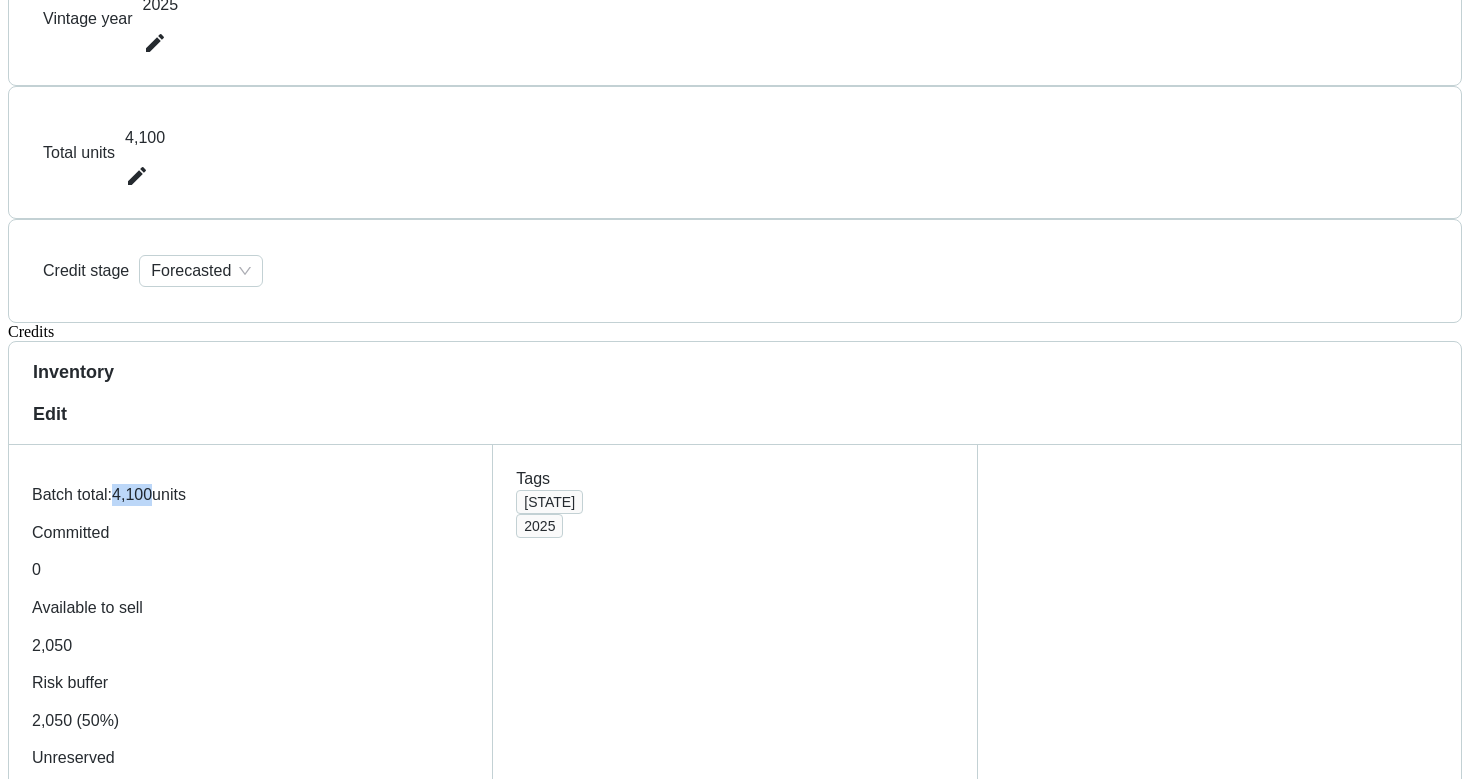 scroll, scrollTop: 208, scrollLeft: 0, axis: vertical 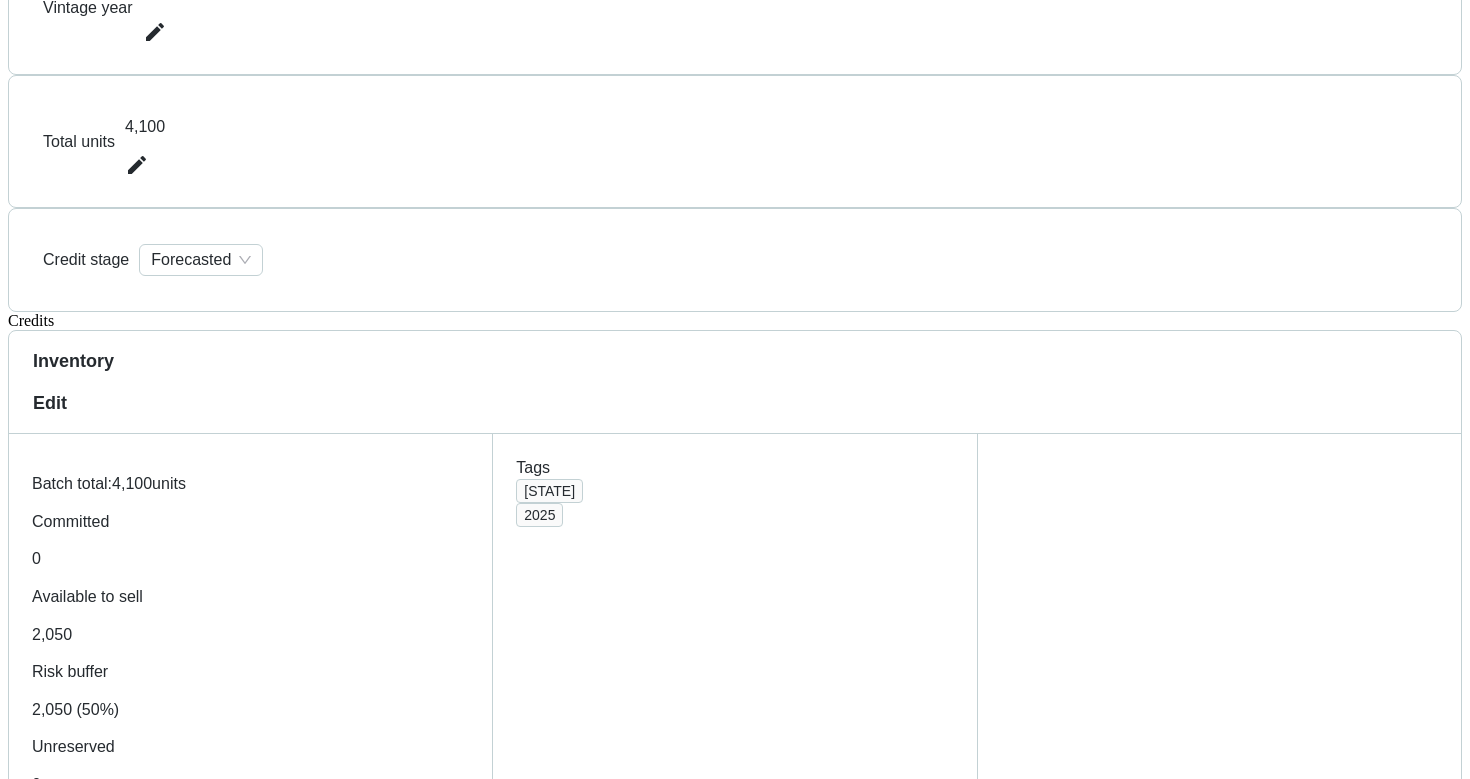 drag, startPoint x: 668, startPoint y: 396, endPoint x: 726, endPoint y: 396, distance: 58 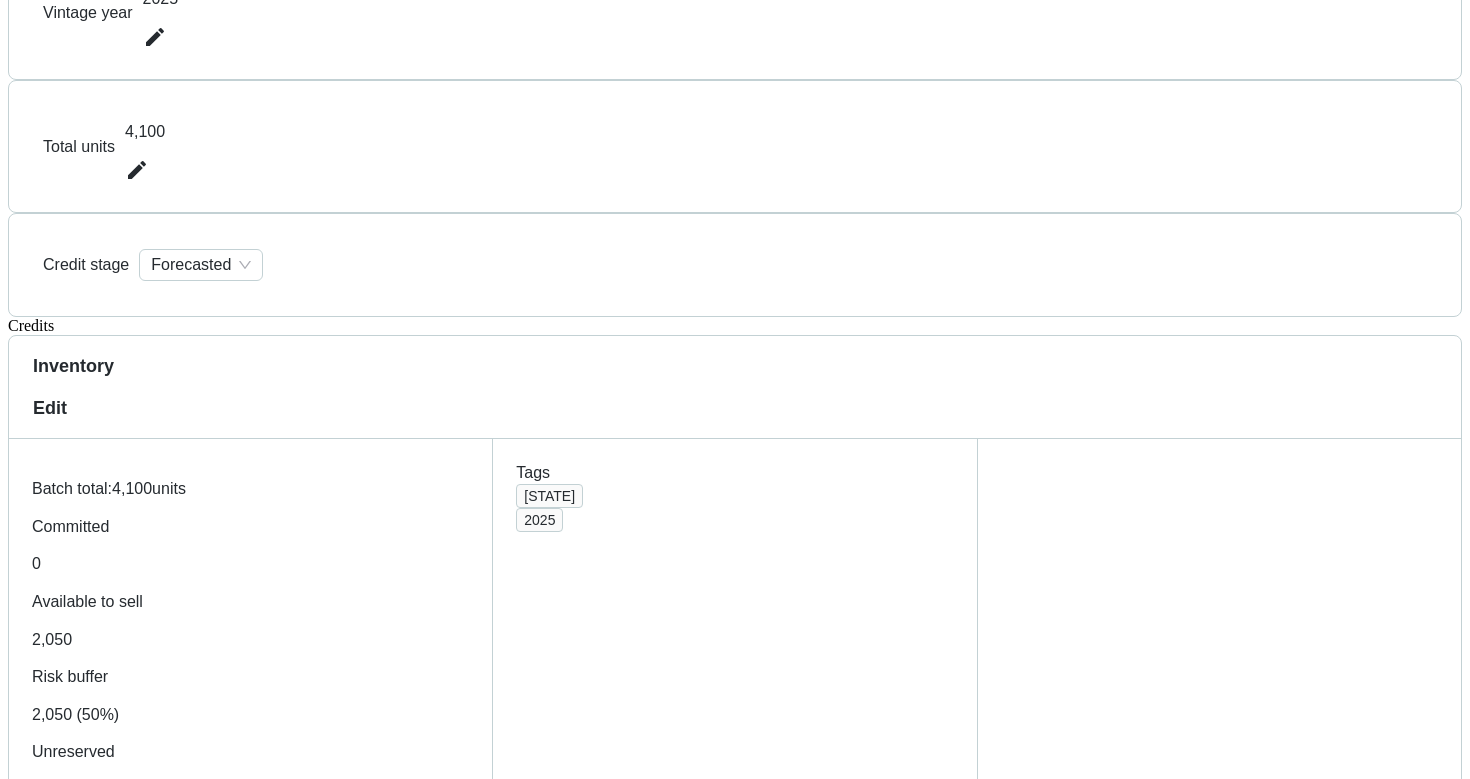 scroll, scrollTop: 194, scrollLeft: 0, axis: vertical 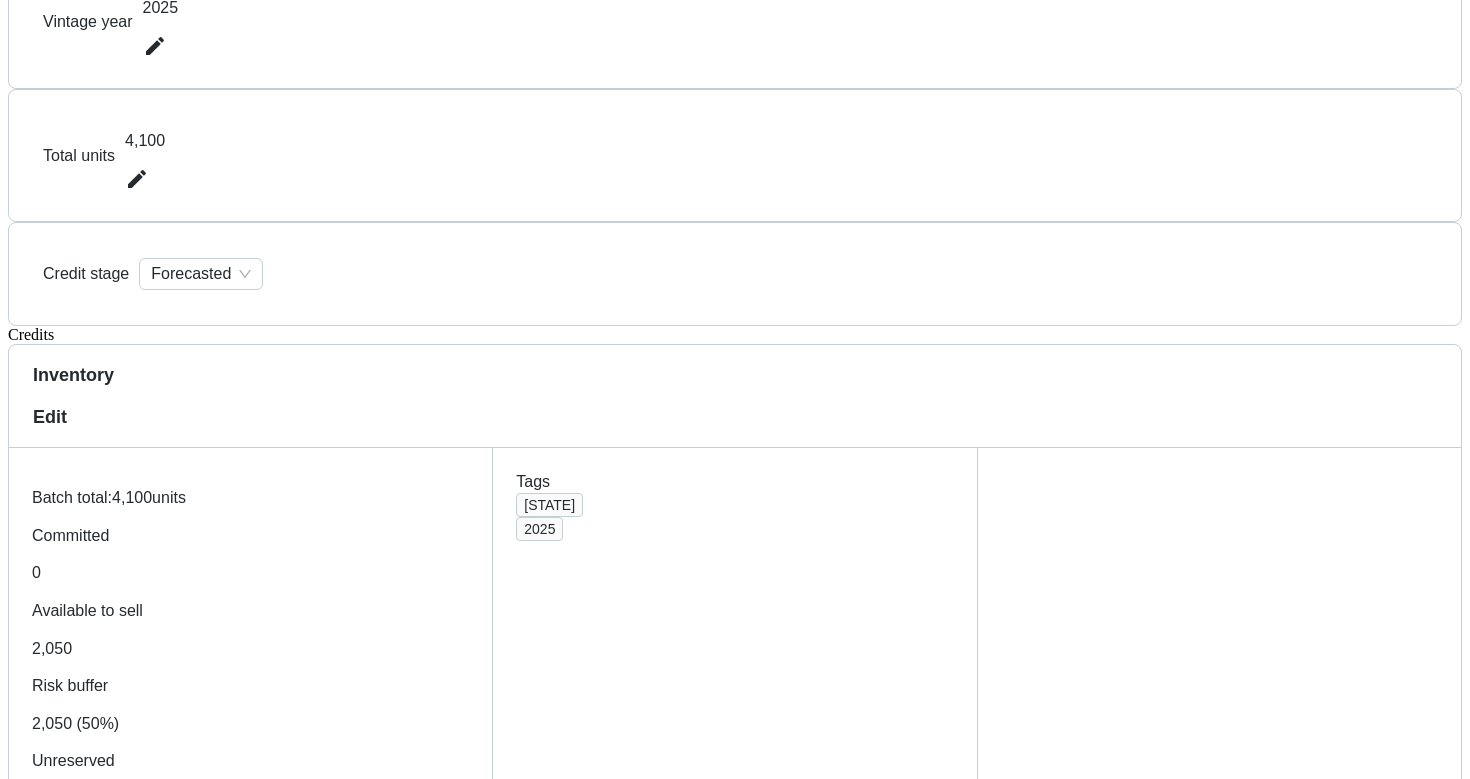 drag, startPoint x: 394, startPoint y: 236, endPoint x: 501, endPoint y: 237, distance: 107.00467 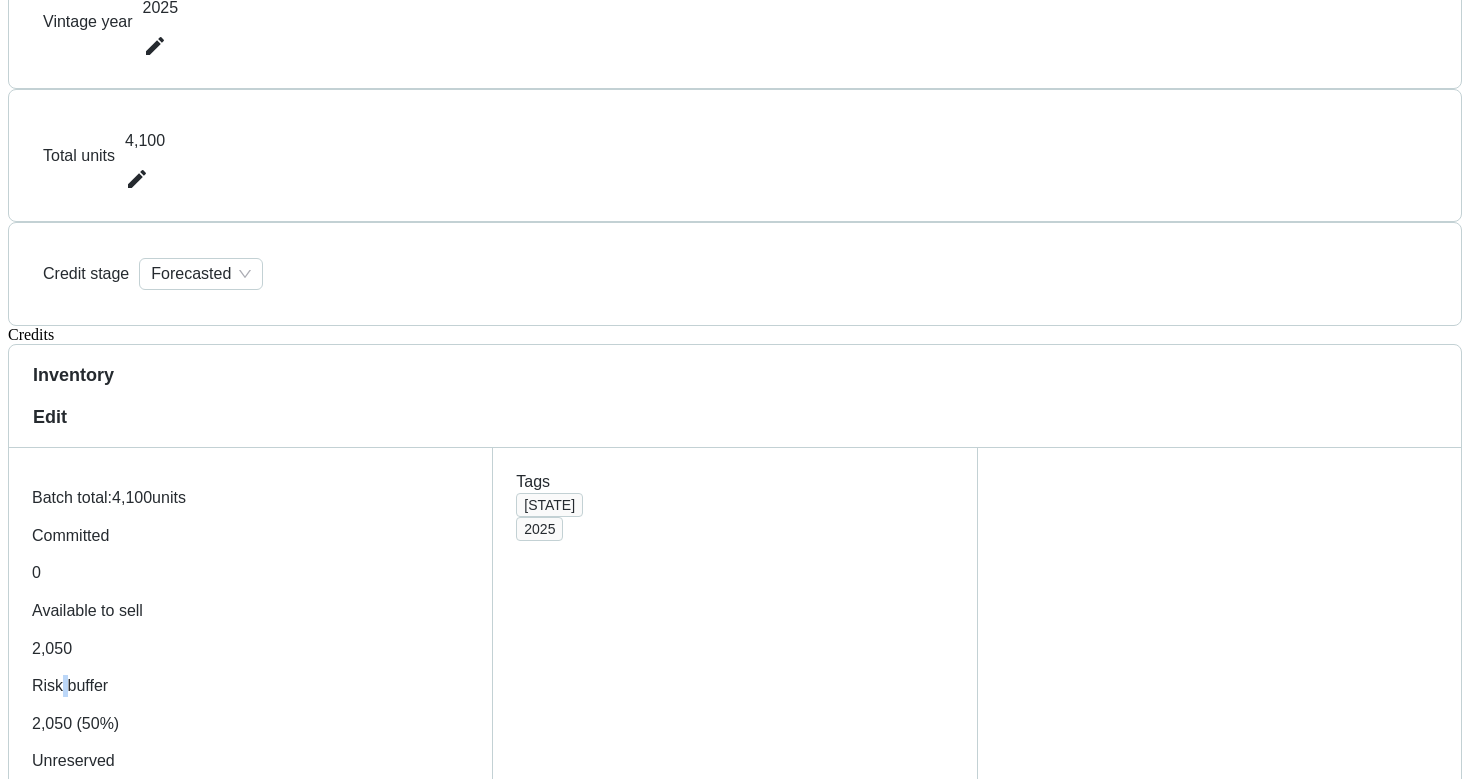 click on "Risk buffer" at bounding box center (250, 536) 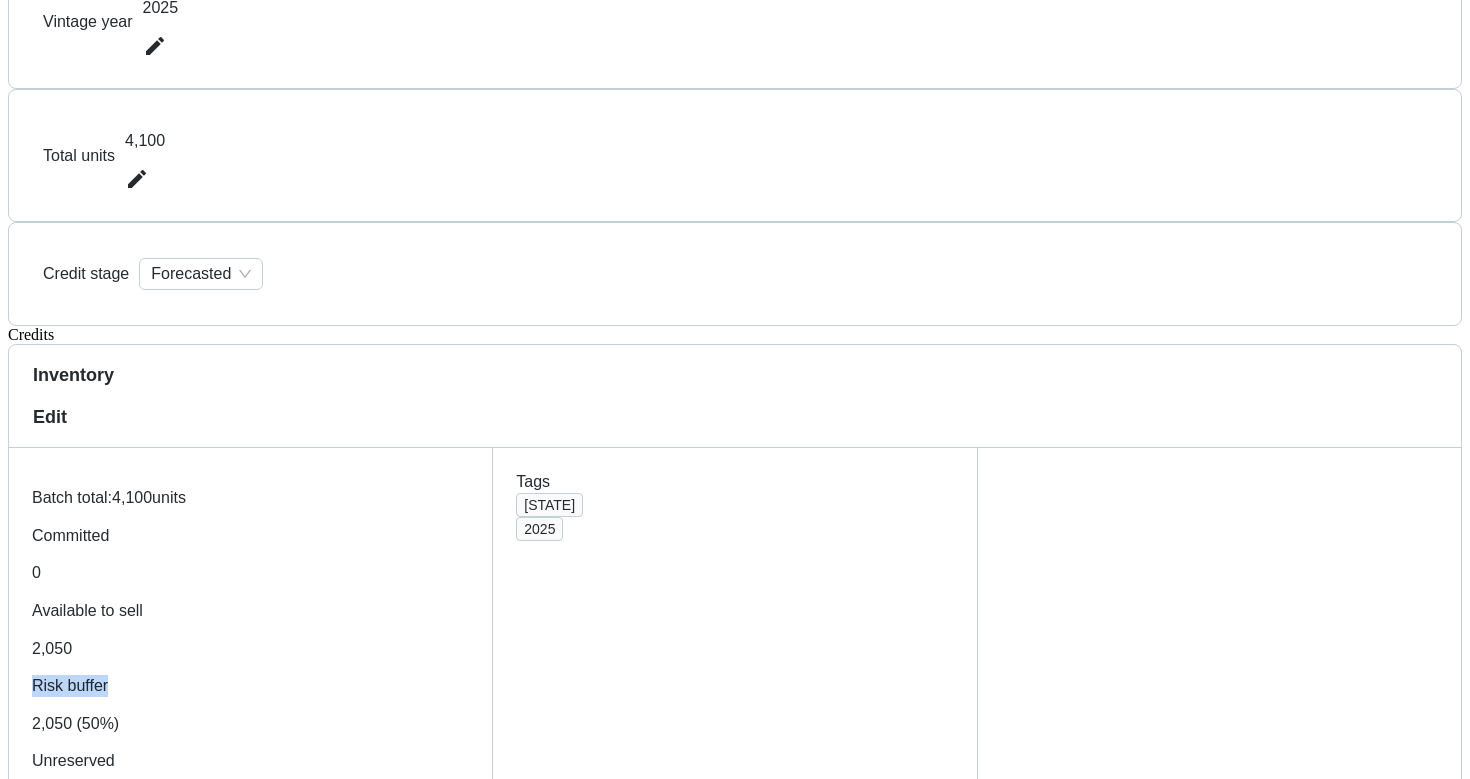 click on "Risk buffer" at bounding box center (250, 536) 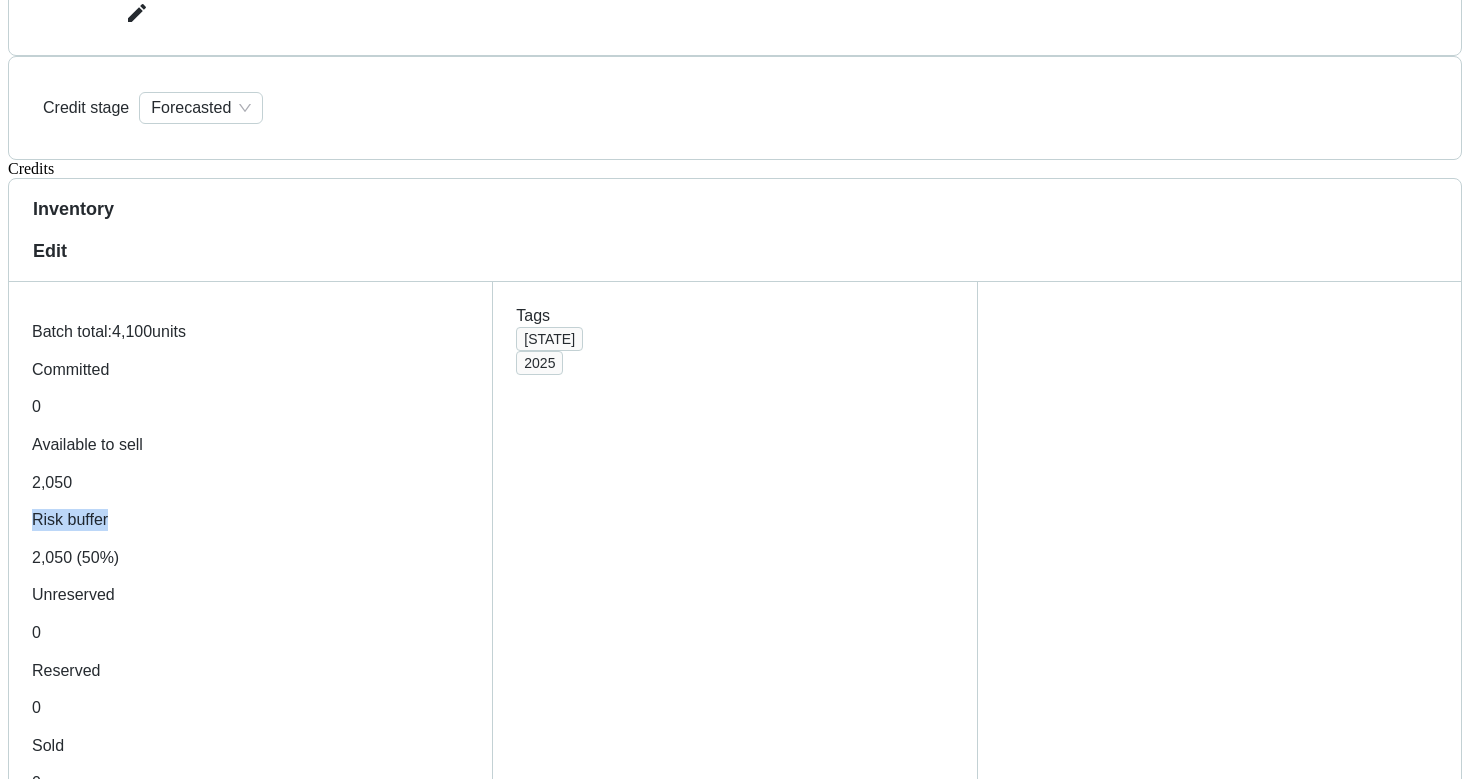 scroll, scrollTop: 392, scrollLeft: 0, axis: vertical 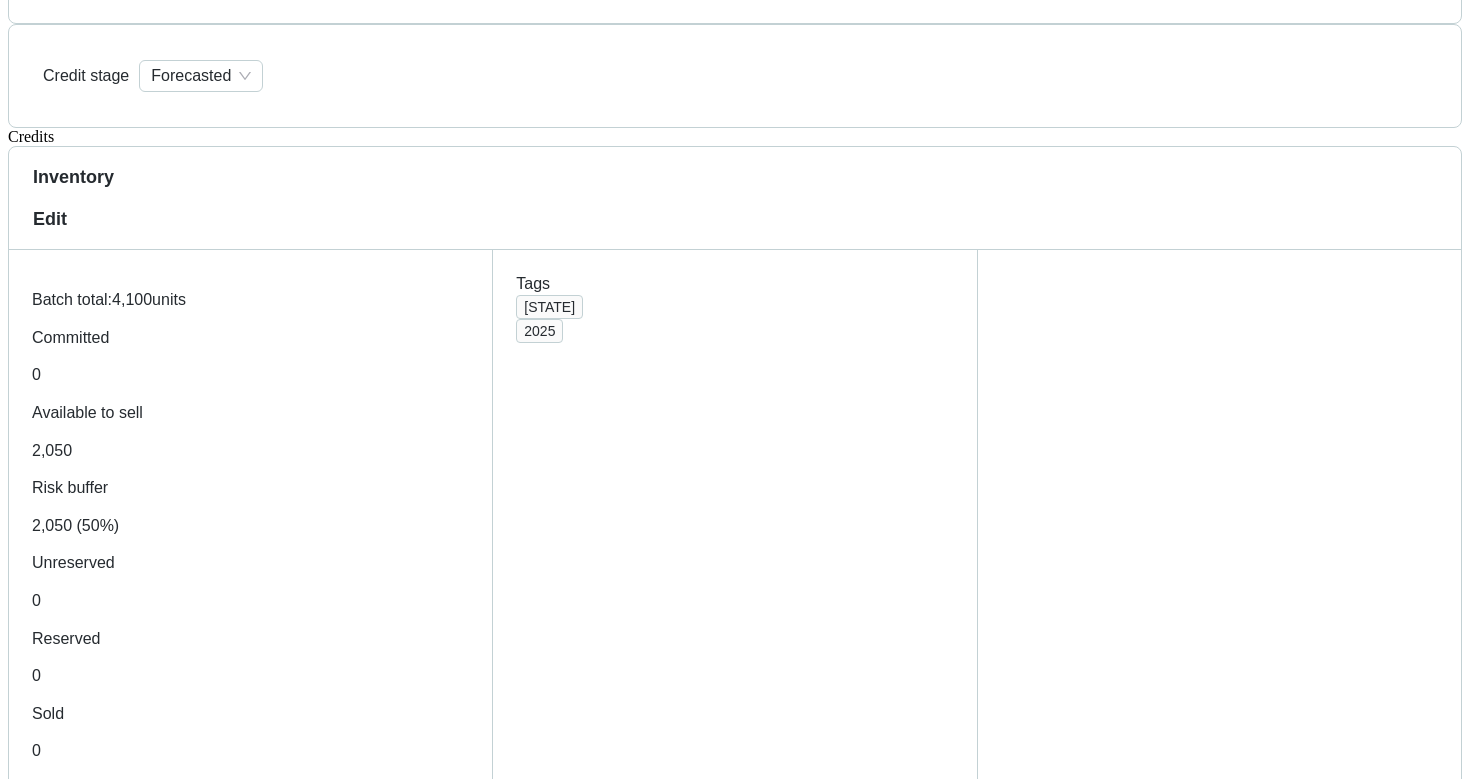 drag, startPoint x: 668, startPoint y: 211, endPoint x: 733, endPoint y: 214, distance: 65.06919 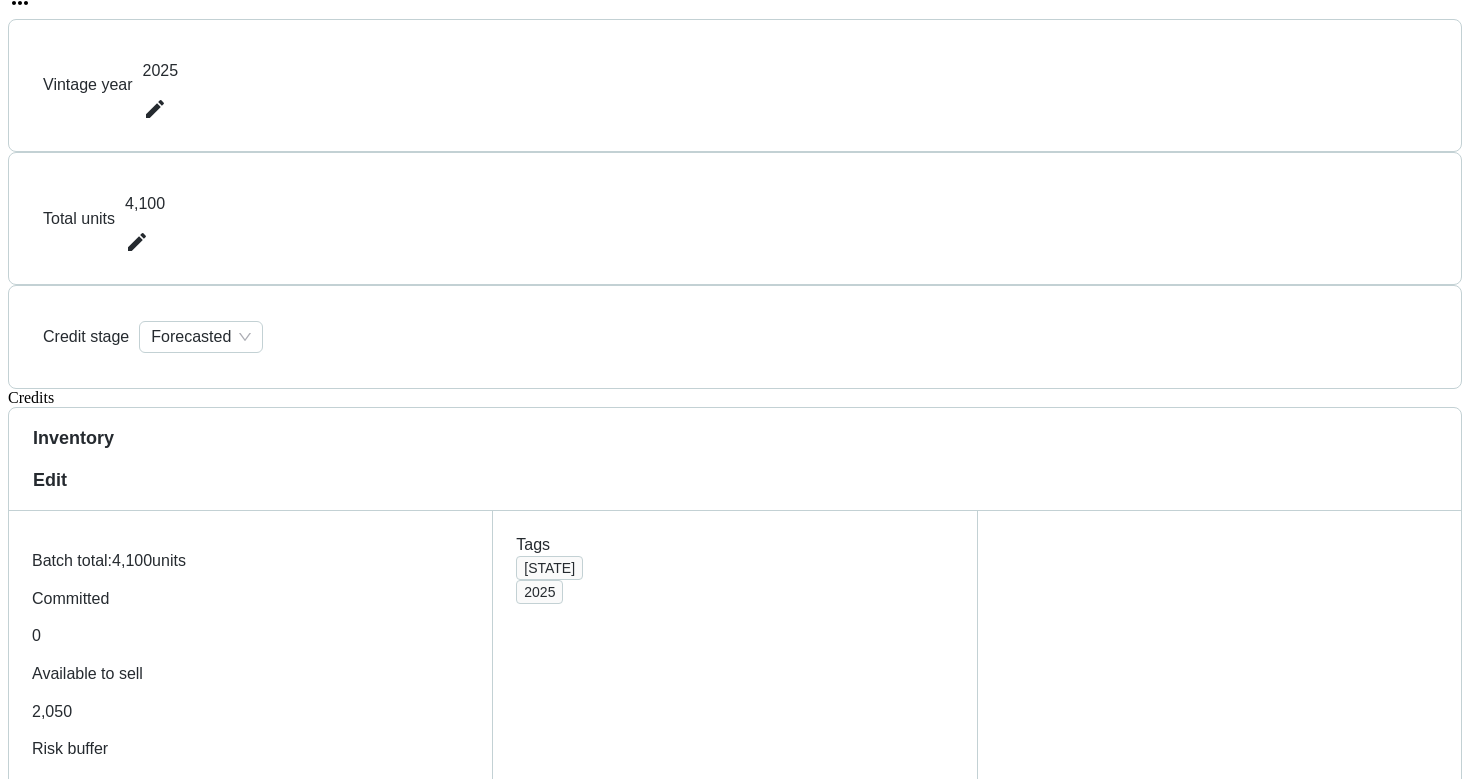 scroll, scrollTop: 138, scrollLeft: 0, axis: vertical 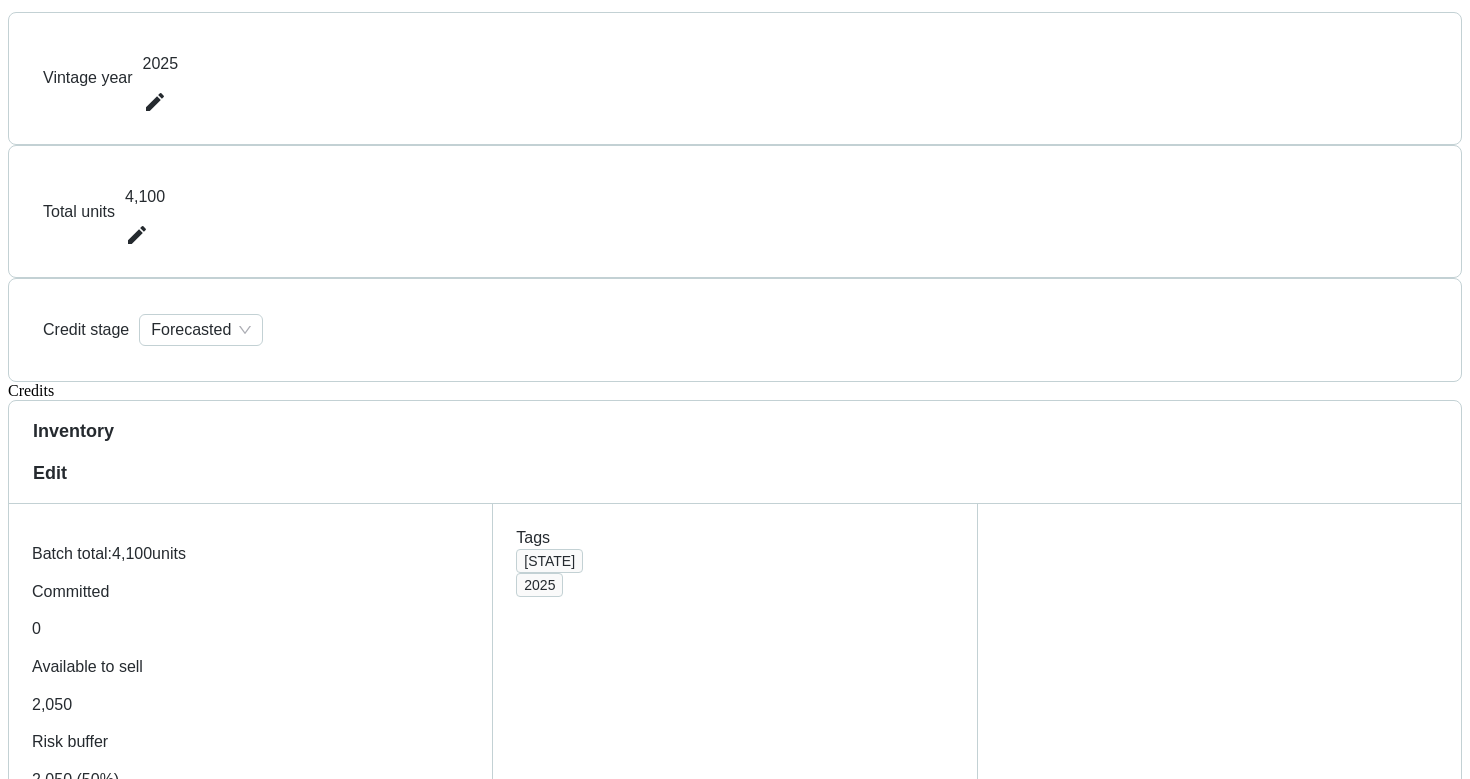 click on "2,050" at bounding box center (250, 629) 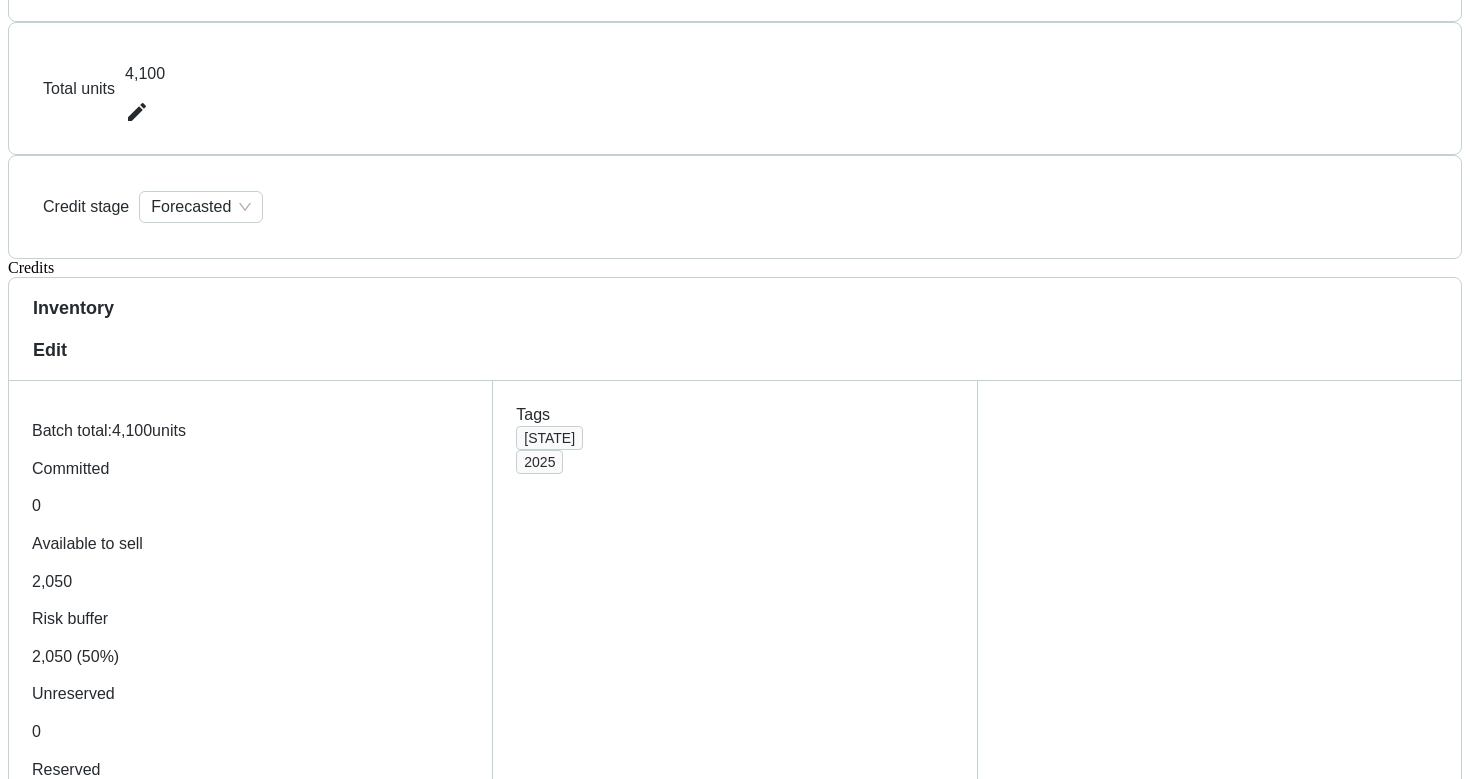 scroll, scrollTop: 357, scrollLeft: 0, axis: vertical 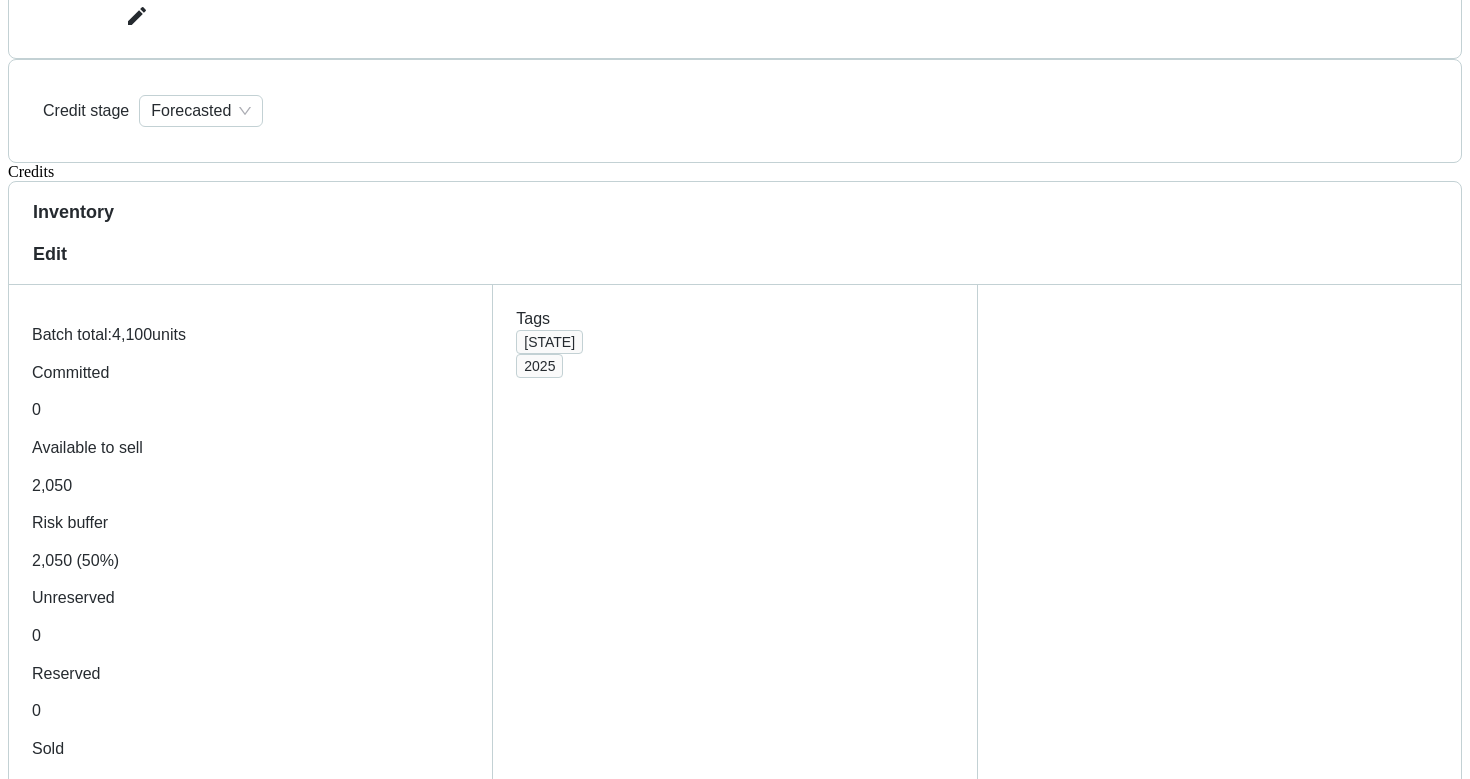 drag, startPoint x: 670, startPoint y: 244, endPoint x: 750, endPoint y: 241, distance: 80.05623 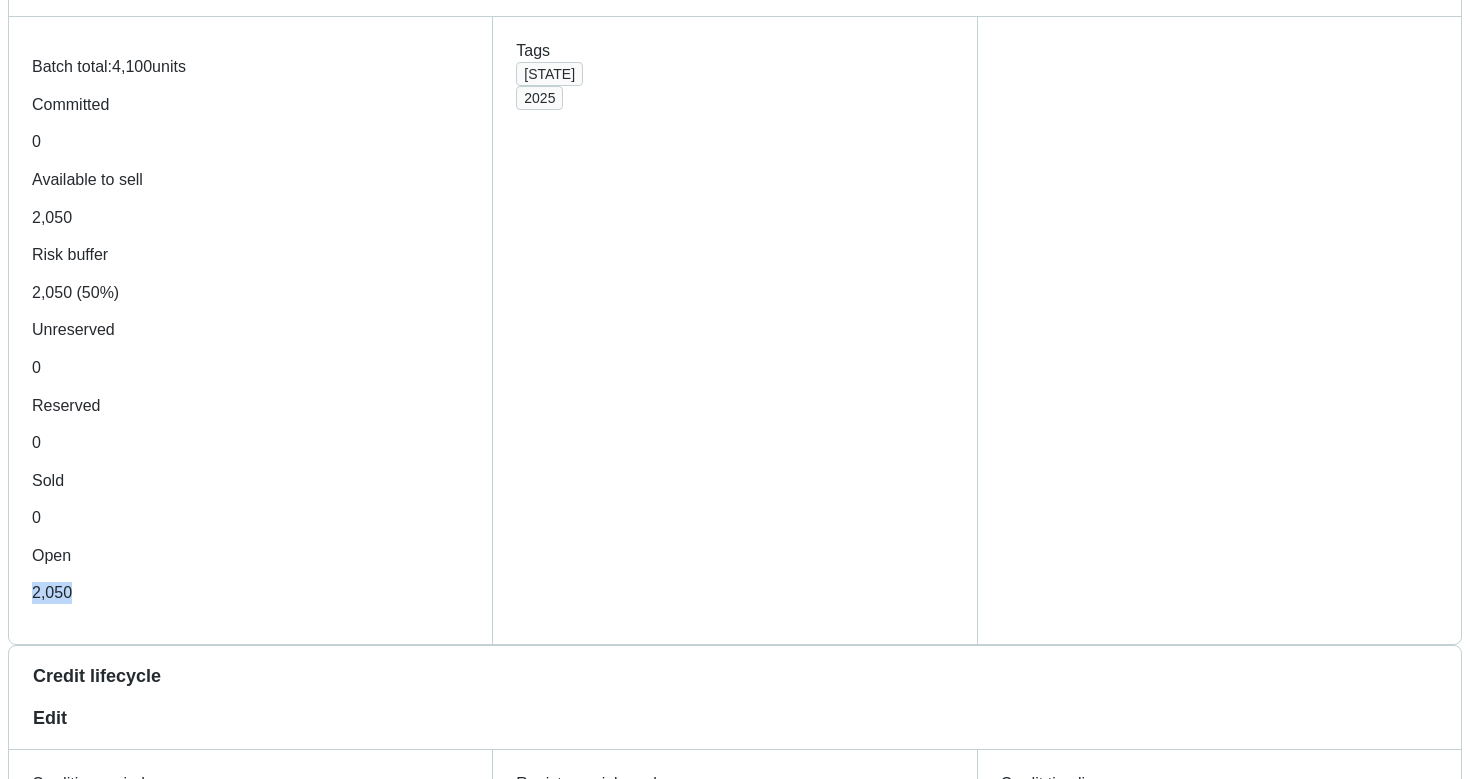 scroll, scrollTop: 1017, scrollLeft: 0, axis: vertical 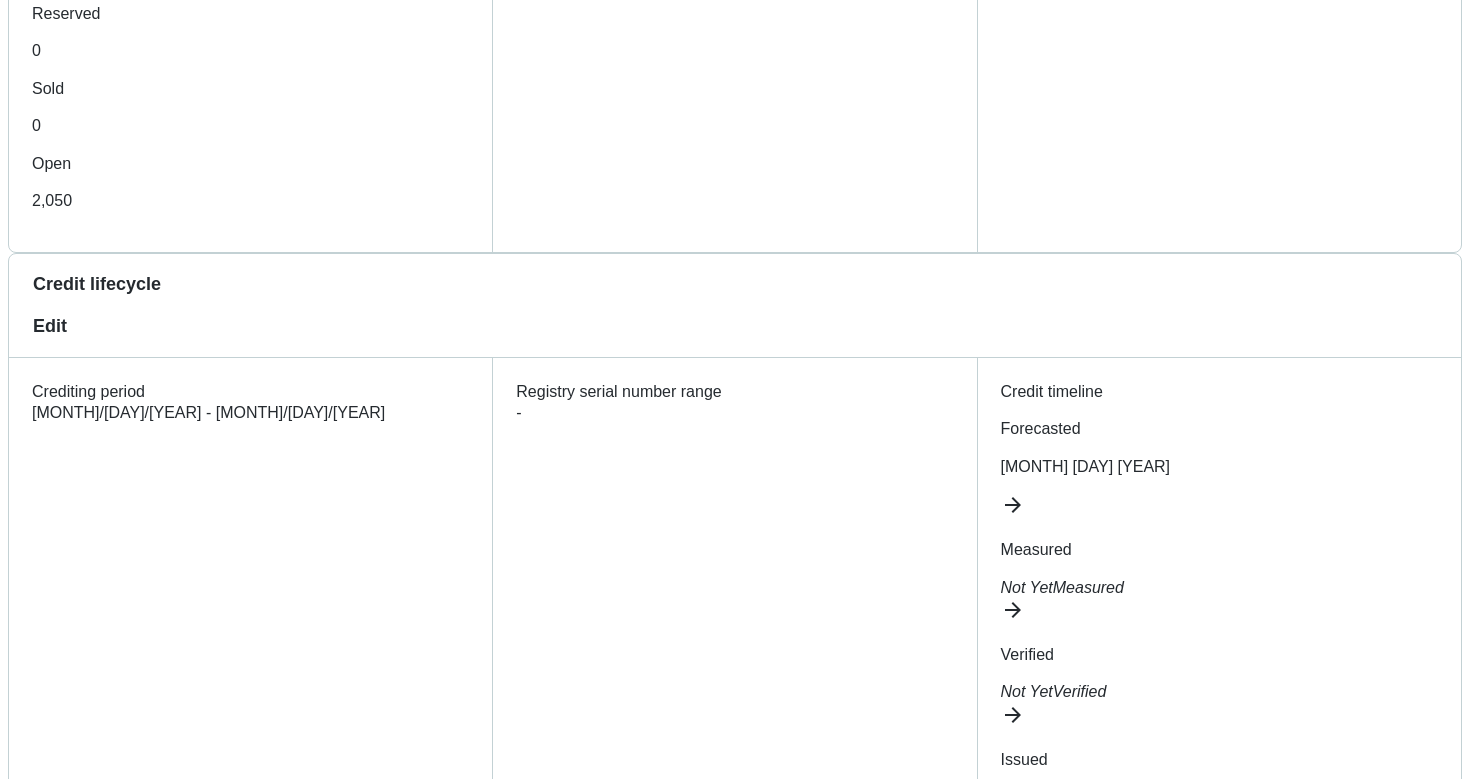 click on "$30.00" at bounding box center (250, 1296) 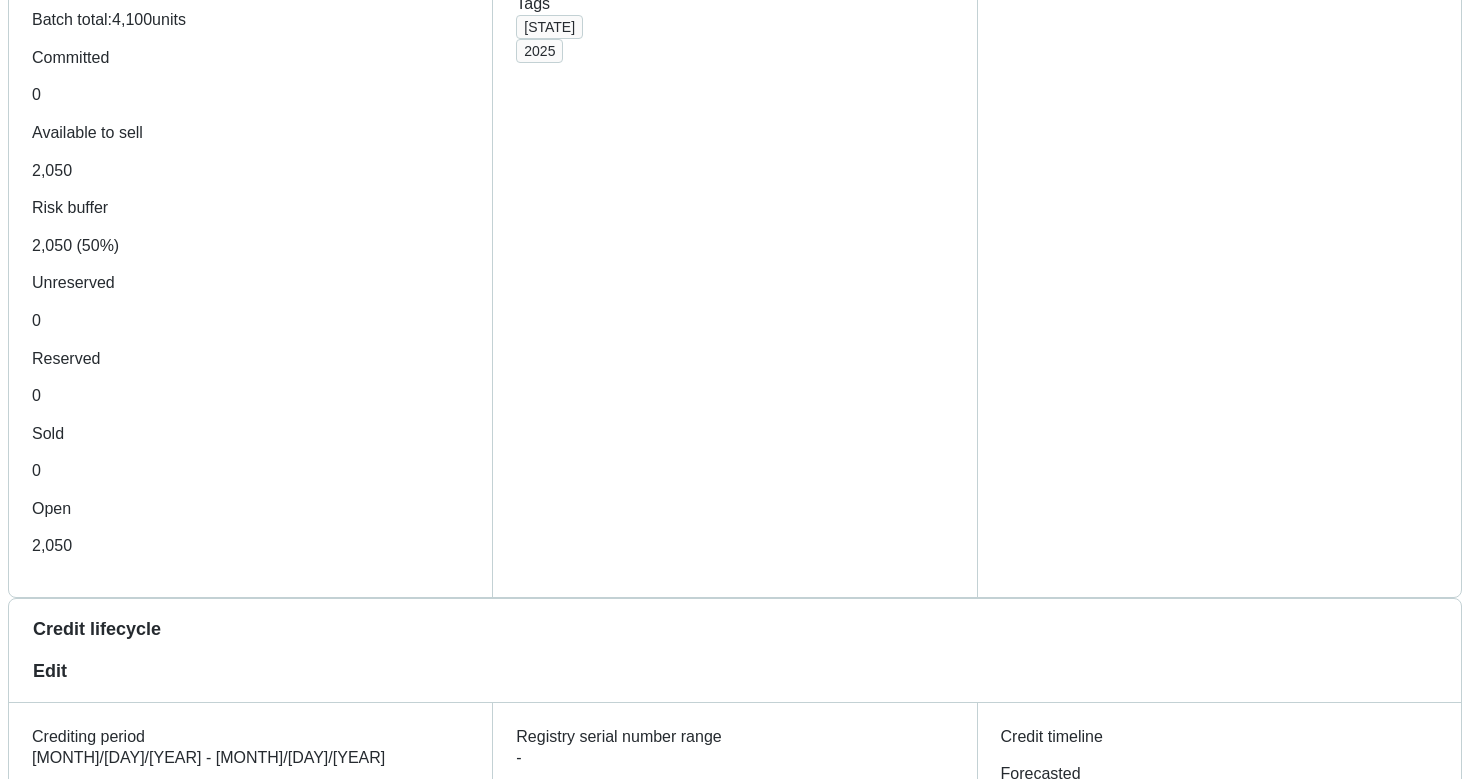 scroll, scrollTop: 780, scrollLeft: 0, axis: vertical 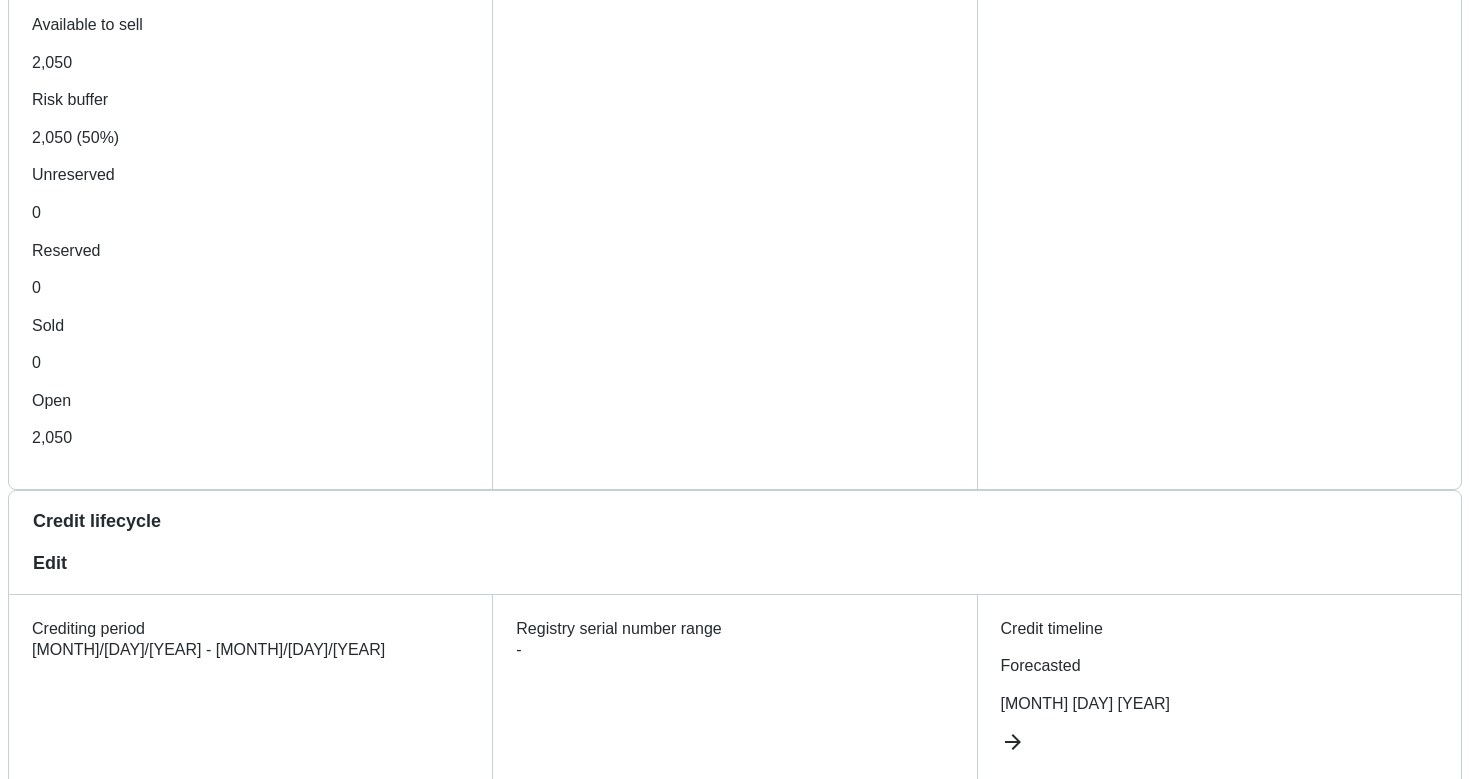 click on "$30.00" at bounding box center [250, 1533] 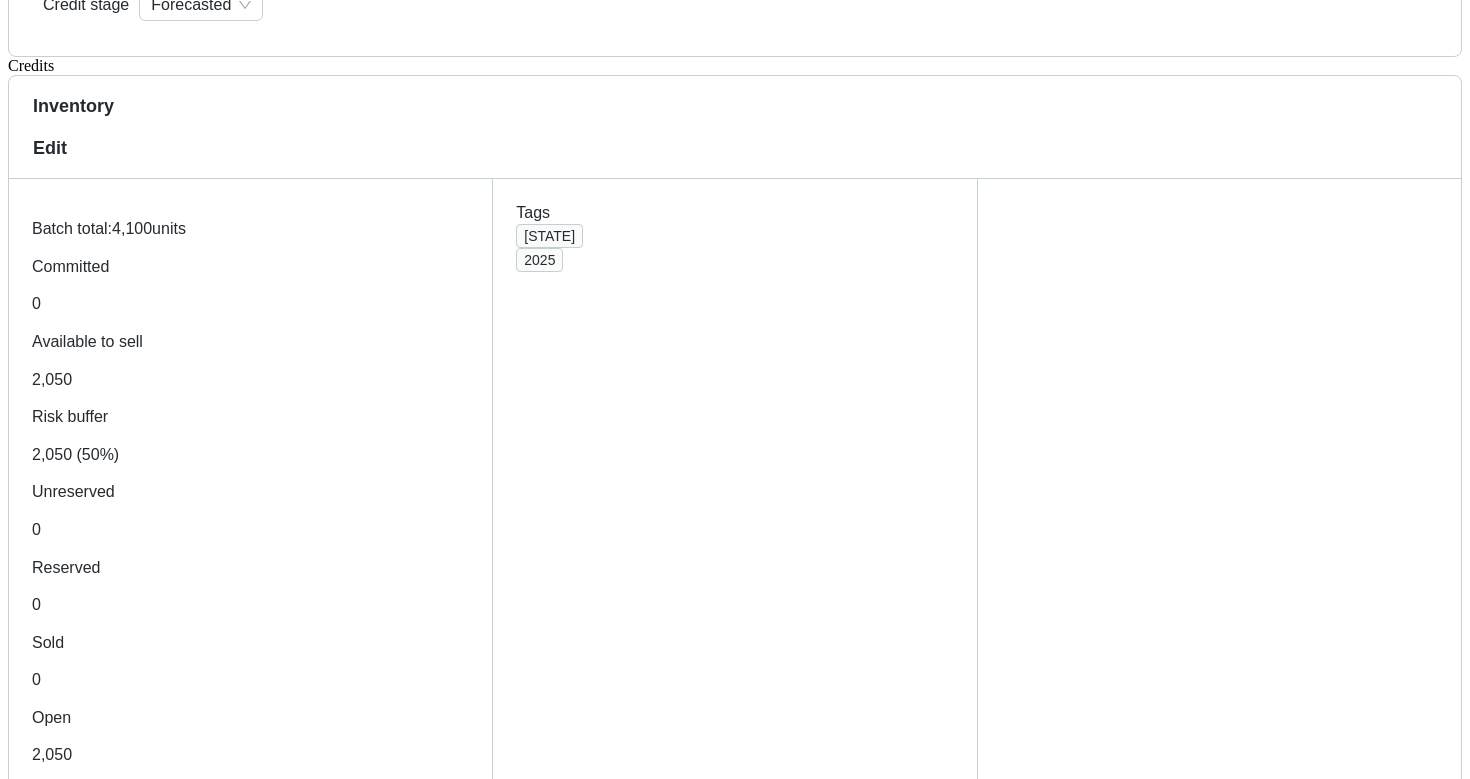 scroll, scrollTop: 396, scrollLeft: 0, axis: vertical 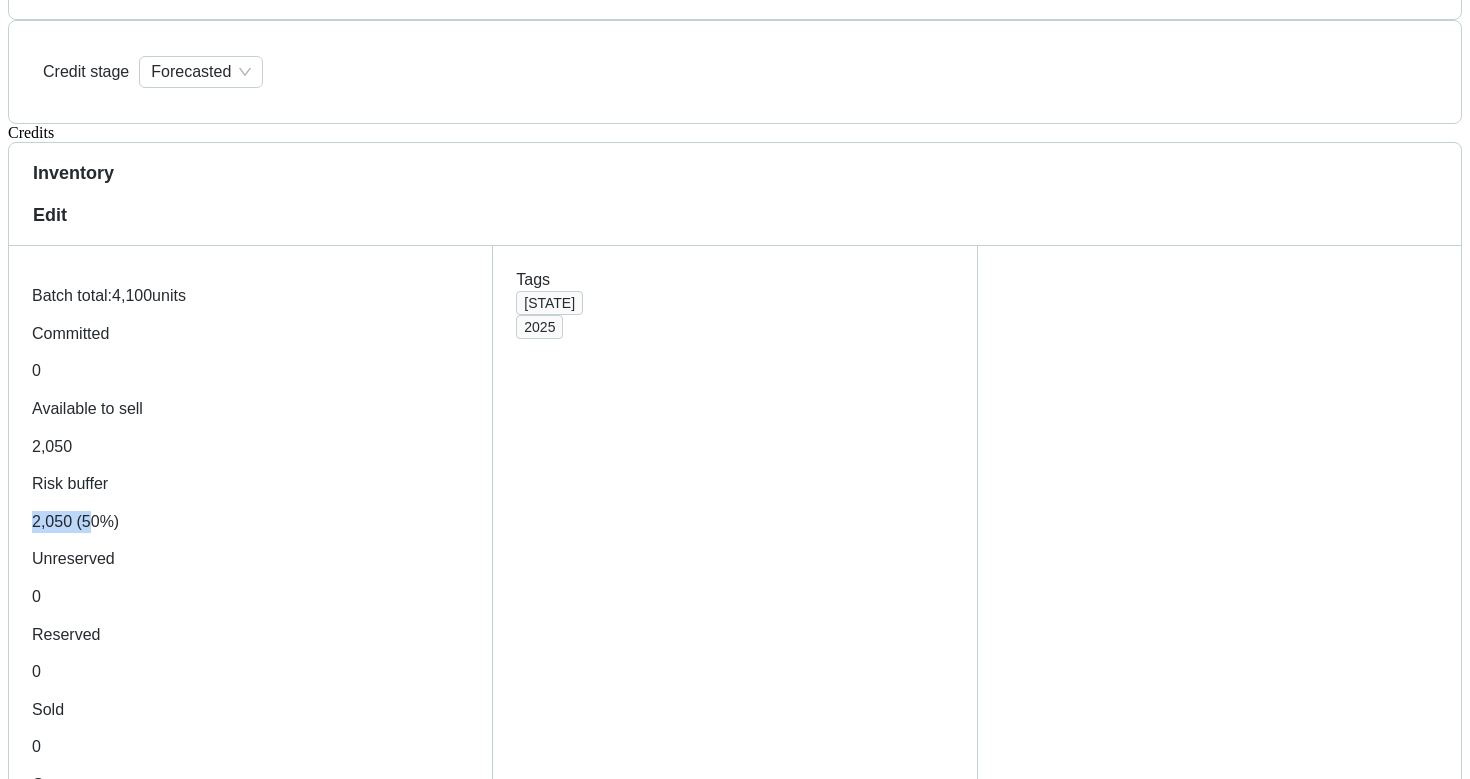 drag, startPoint x: 613, startPoint y: 95, endPoint x: 679, endPoint y: 95, distance: 66 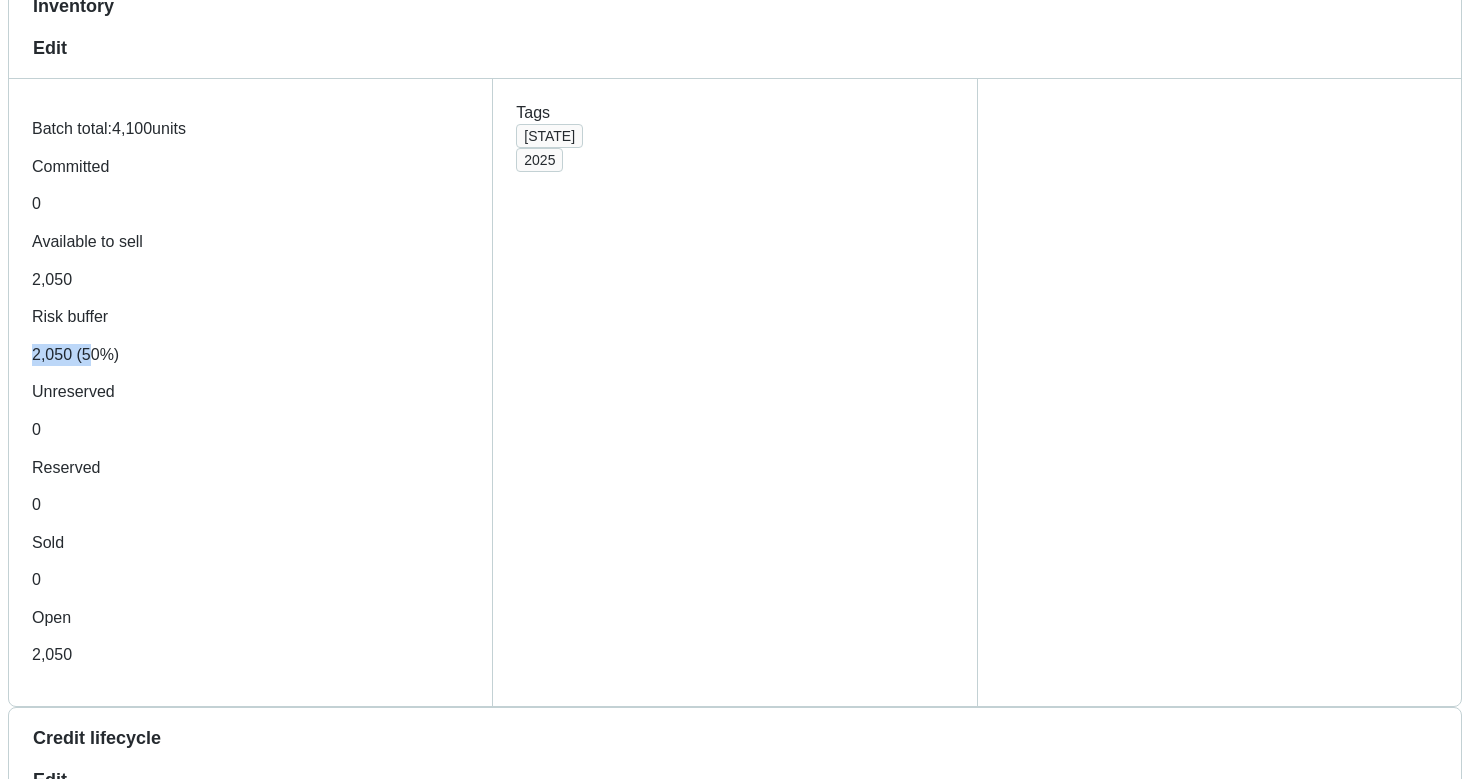 scroll, scrollTop: 584, scrollLeft: 0, axis: vertical 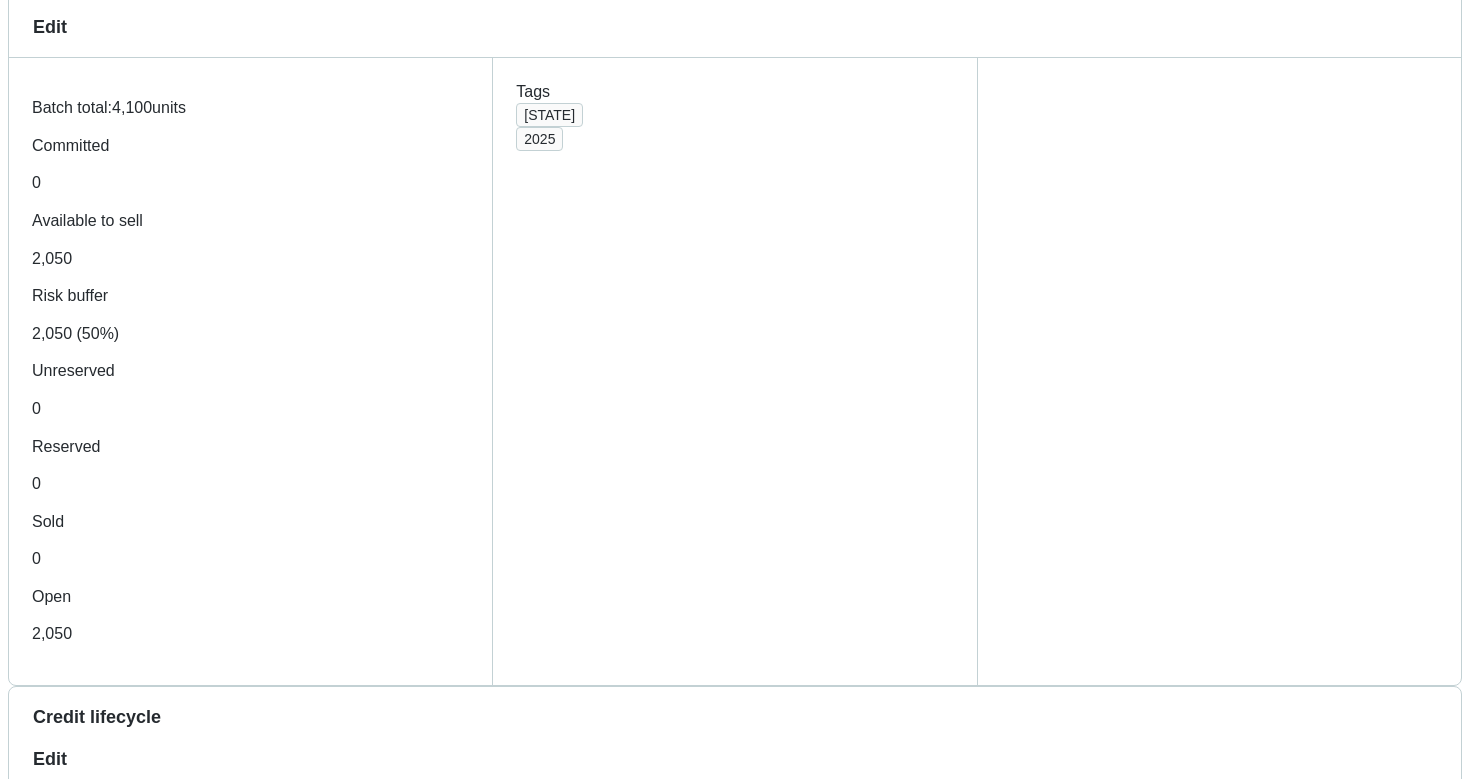 drag, startPoint x: 400, startPoint y: 363, endPoint x: 290, endPoint y: 361, distance: 110.01818 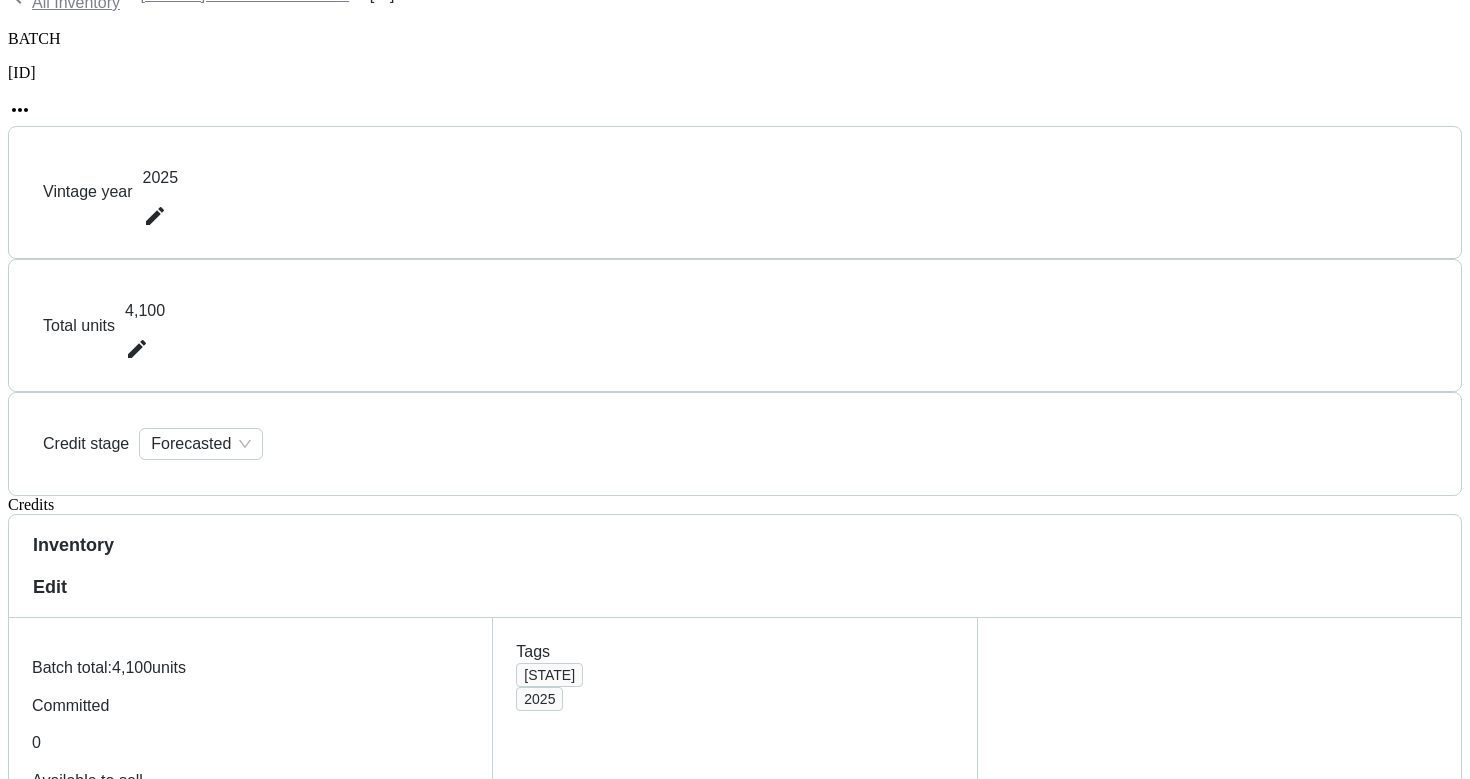 scroll, scrollTop: 0, scrollLeft: 0, axis: both 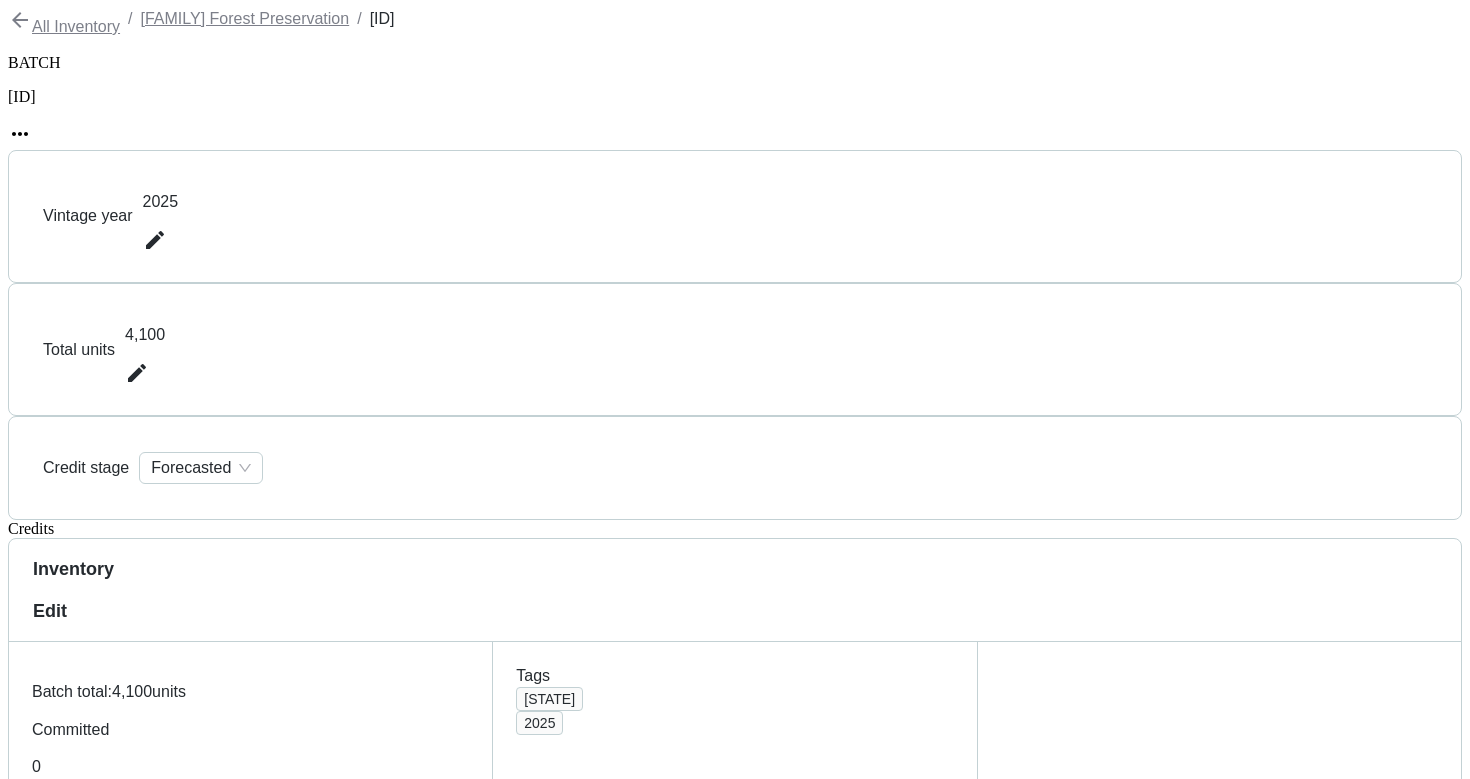 click on "Overview" at bounding box center [63, 2759] 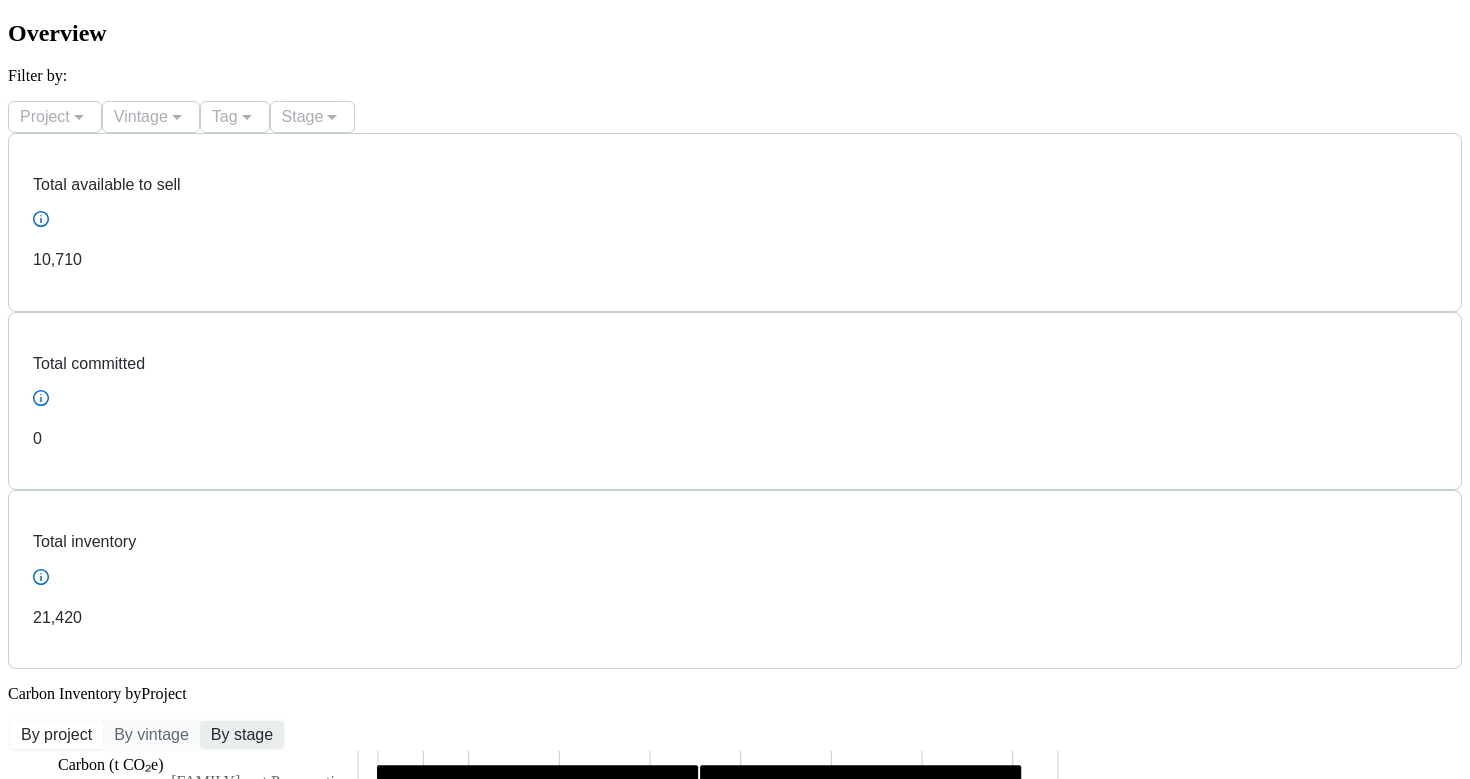 click on "By stage" at bounding box center (56, 735) 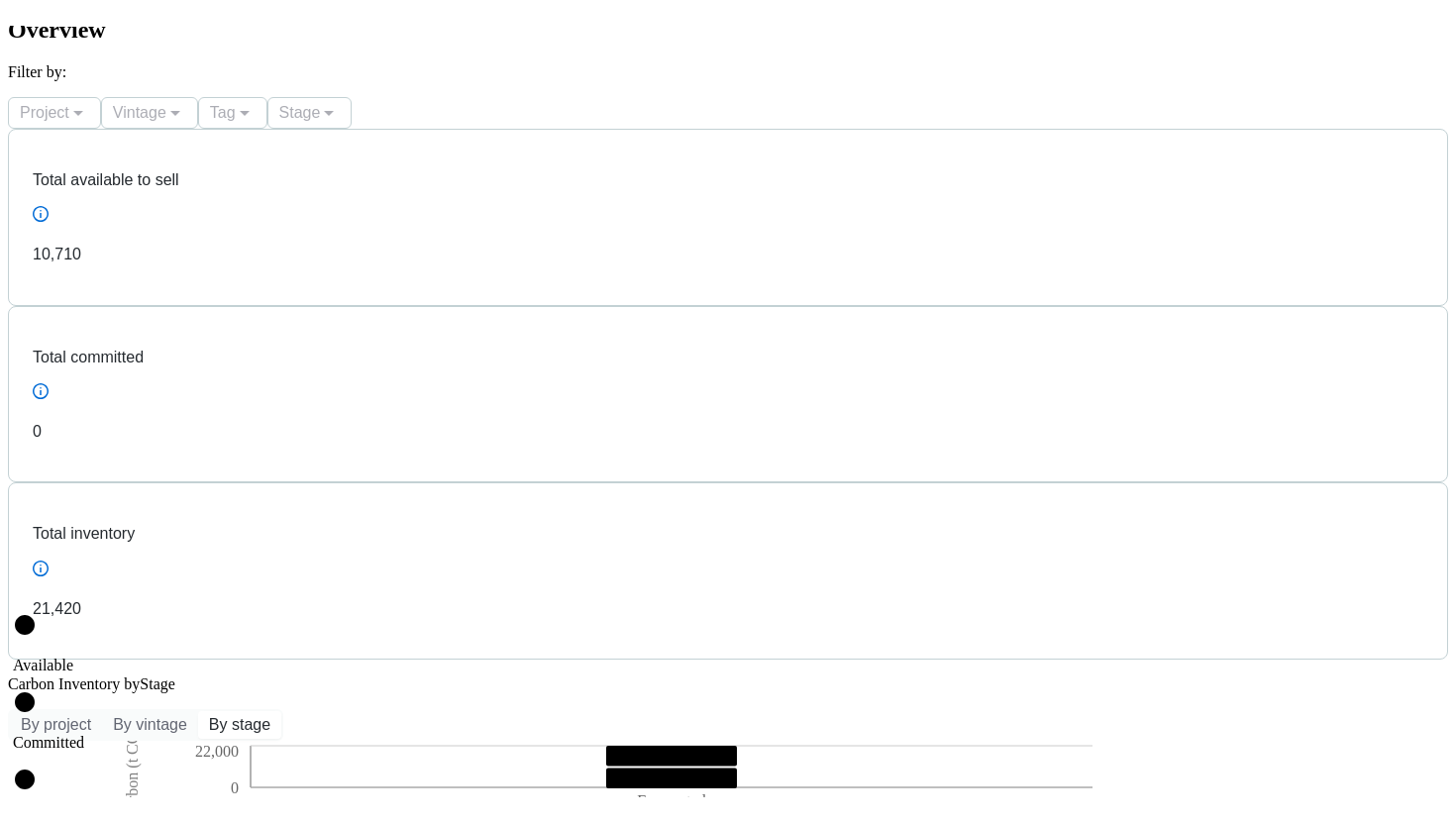 scroll, scrollTop: 0, scrollLeft: 0, axis: both 